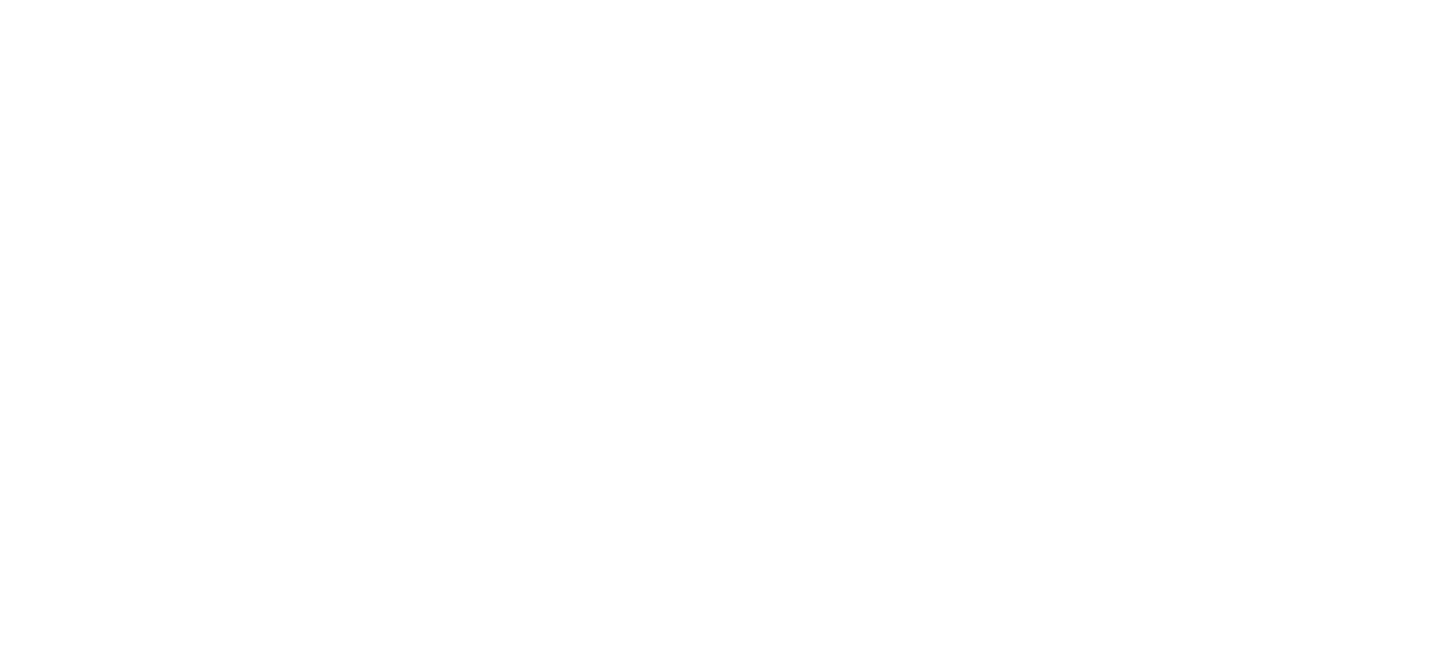 scroll, scrollTop: 0, scrollLeft: 0, axis: both 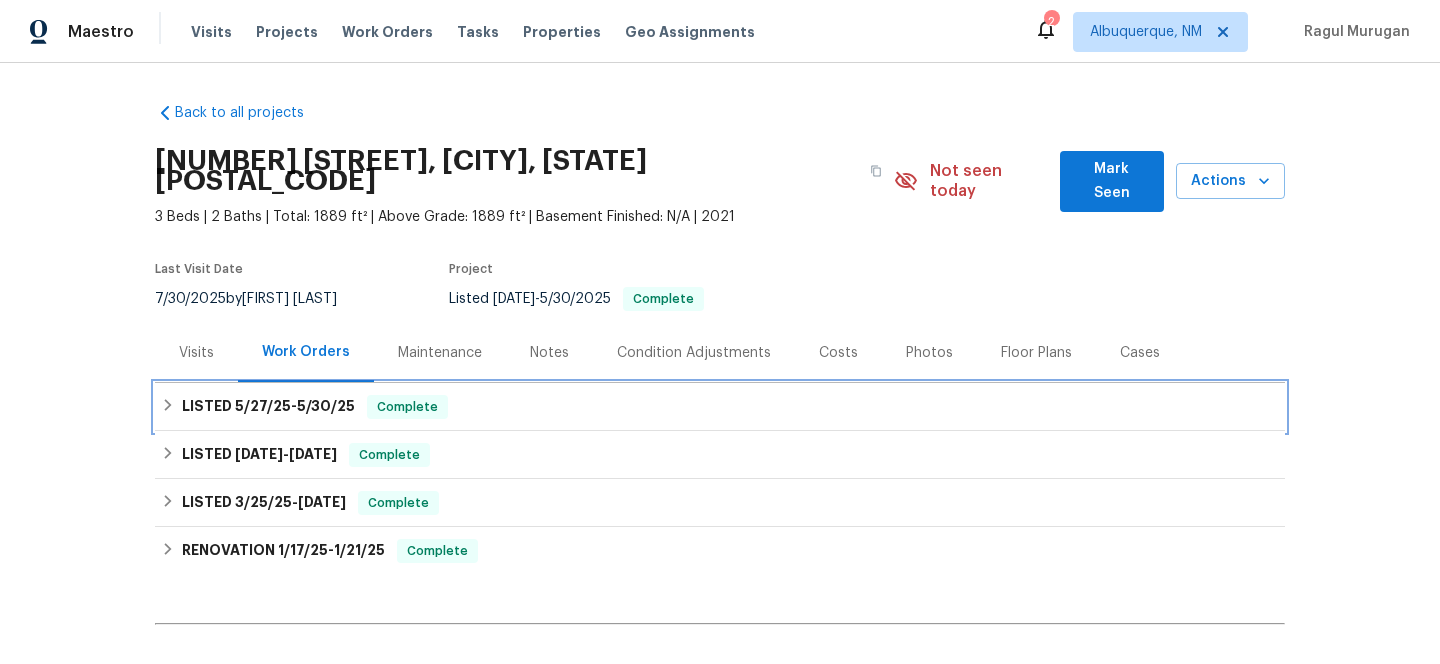 click on "LISTED   5/27/25  -  5/30/25 Complete" at bounding box center [720, 407] 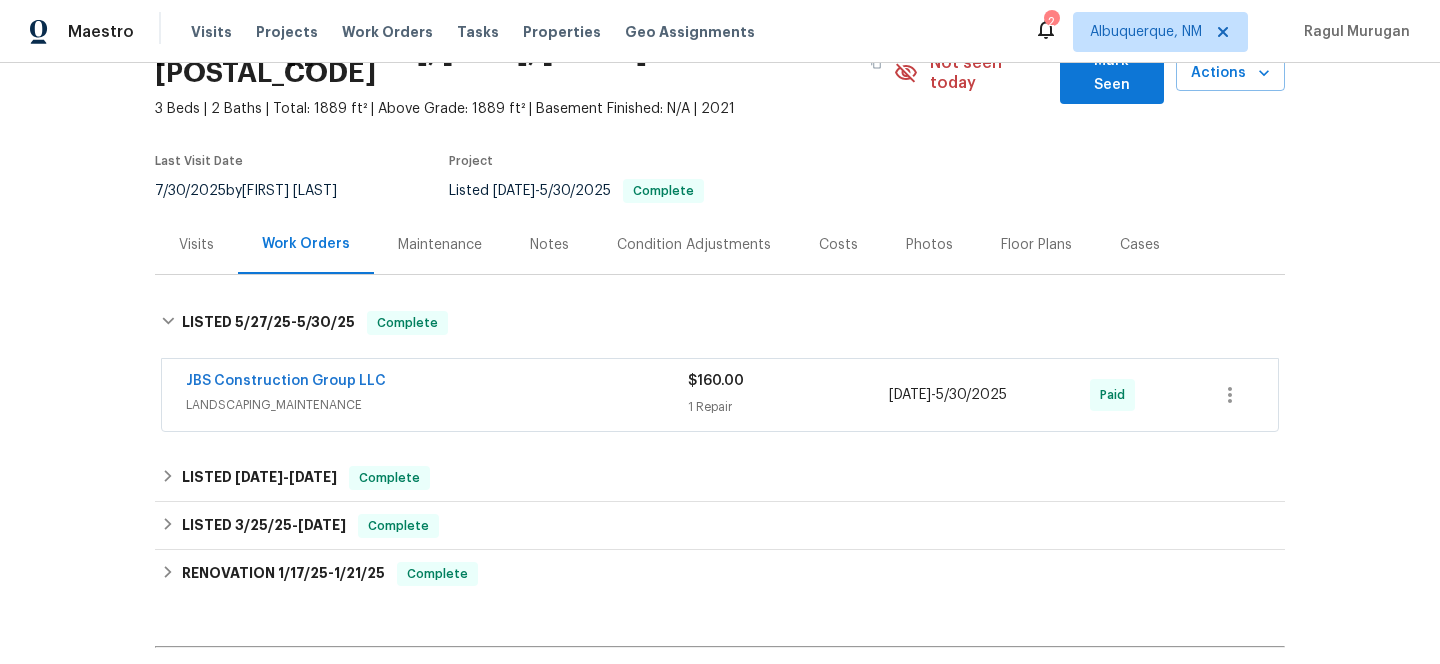 click on "JBS Construction Group LLC" at bounding box center [437, 383] 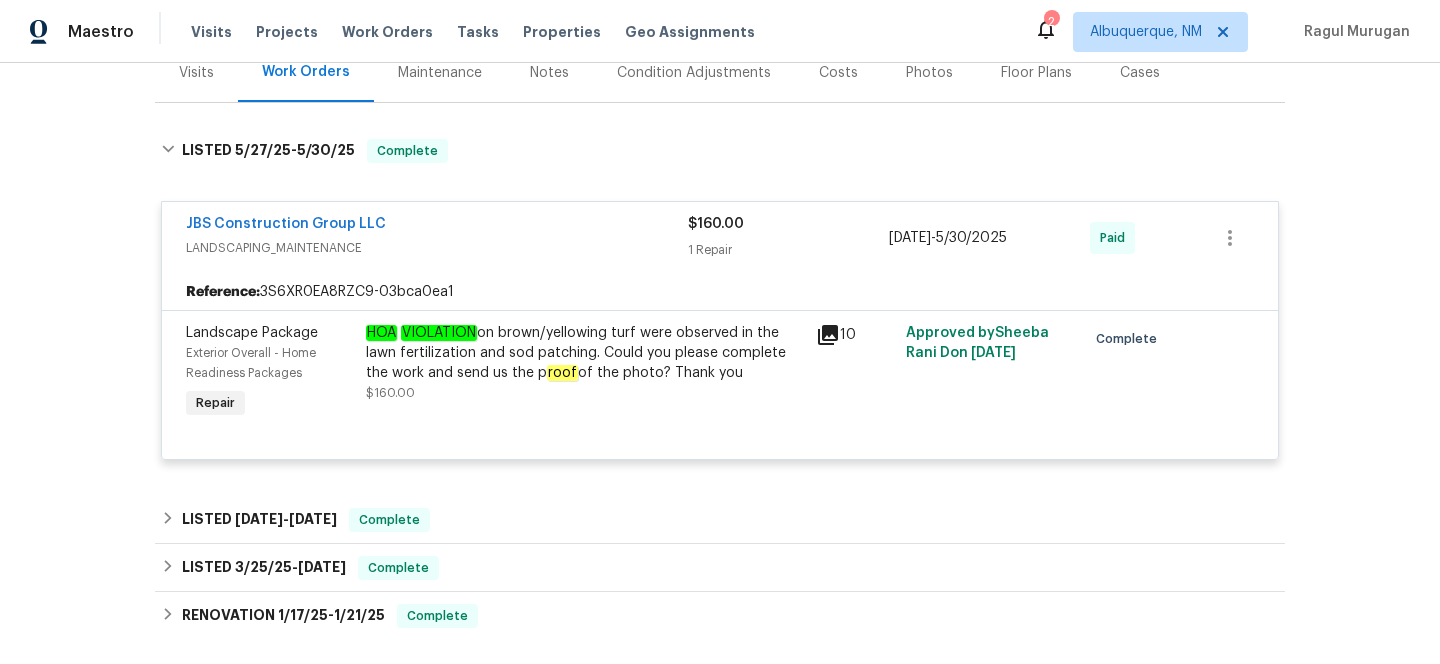 scroll, scrollTop: 406, scrollLeft: 0, axis: vertical 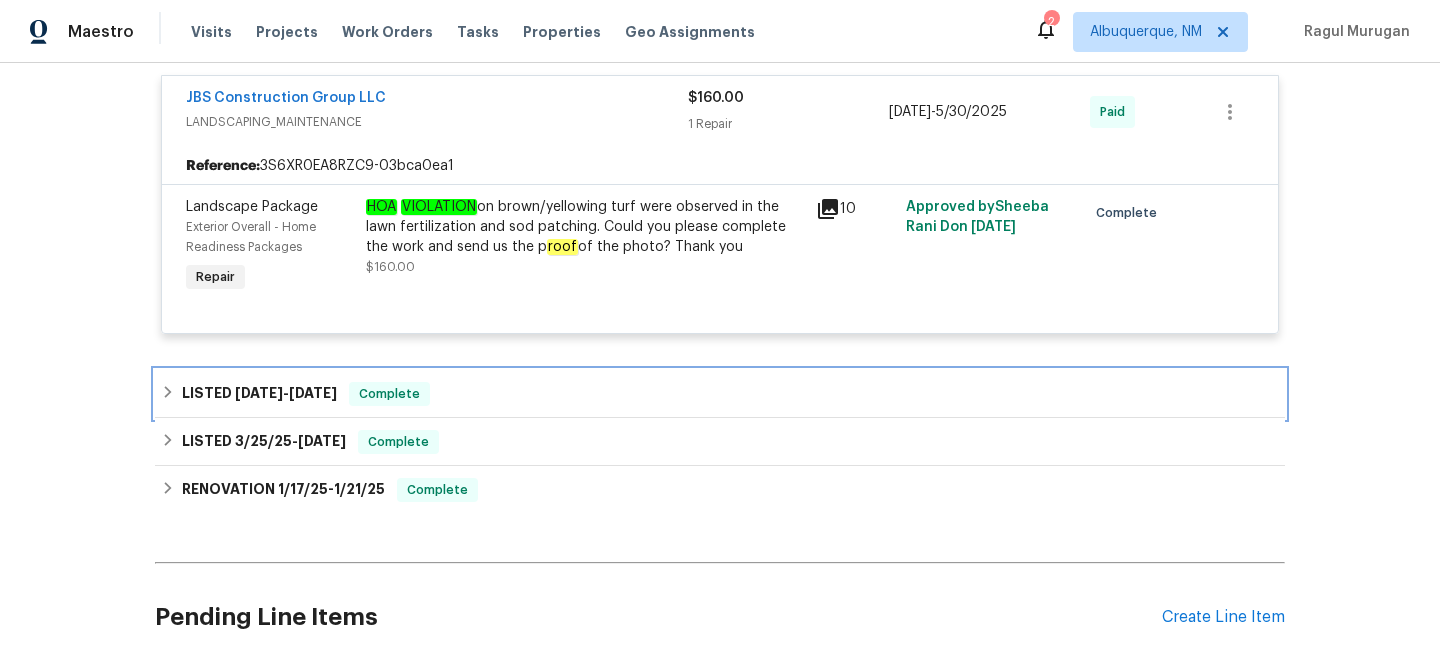 click on "LISTED   4/29/25  -  5/2/25 Complete" at bounding box center (720, 394) 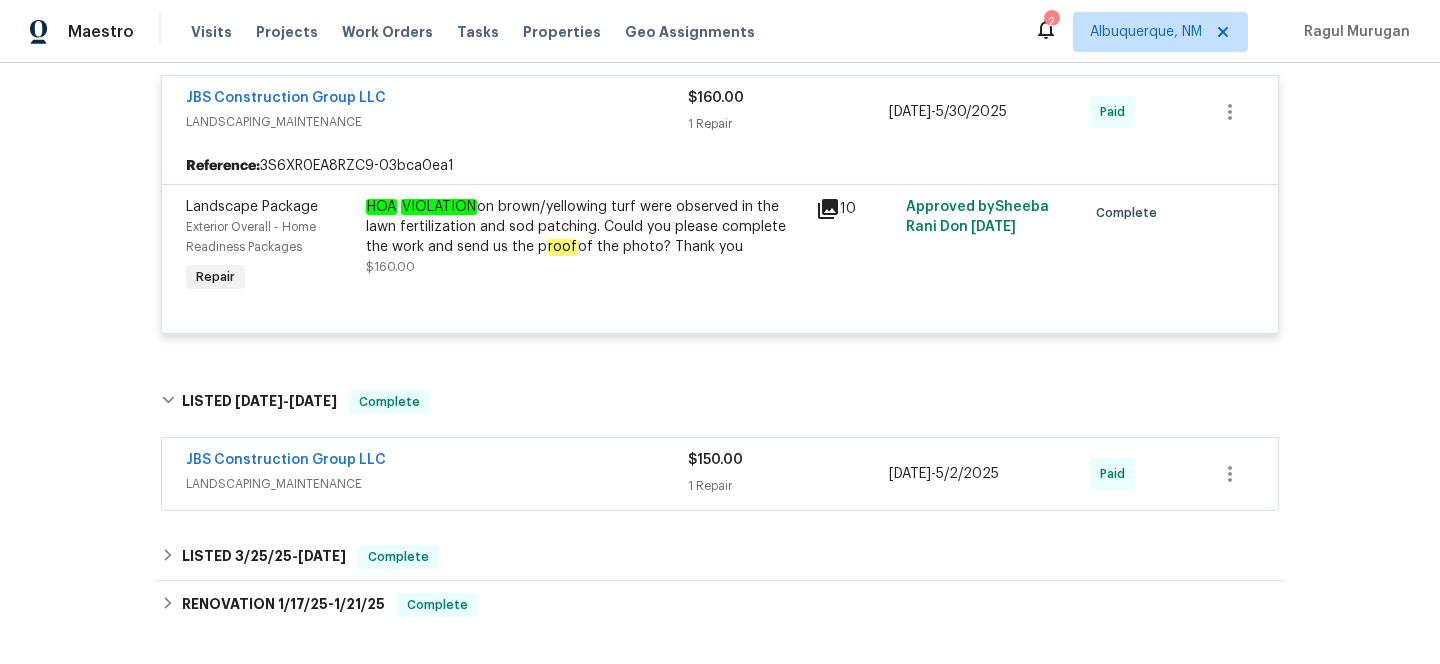 click on "JBS Construction Group LLC" at bounding box center [437, 462] 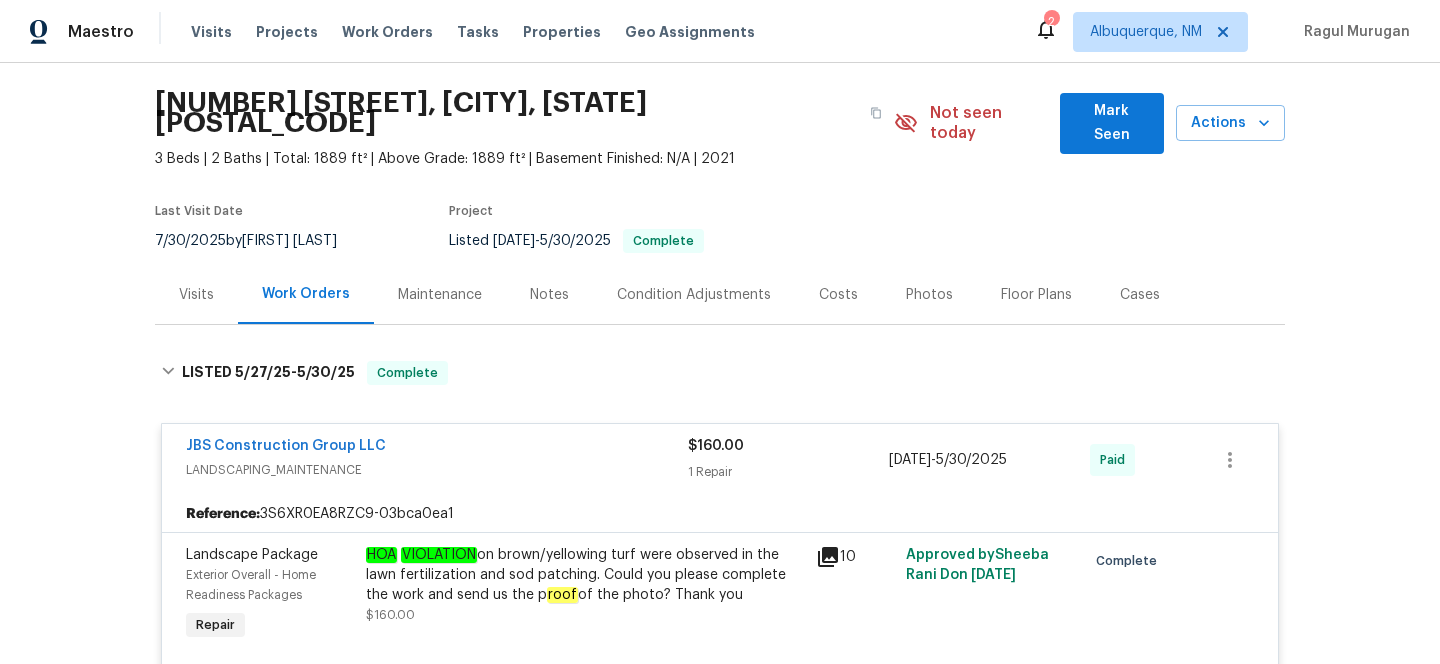 scroll, scrollTop: 0, scrollLeft: 0, axis: both 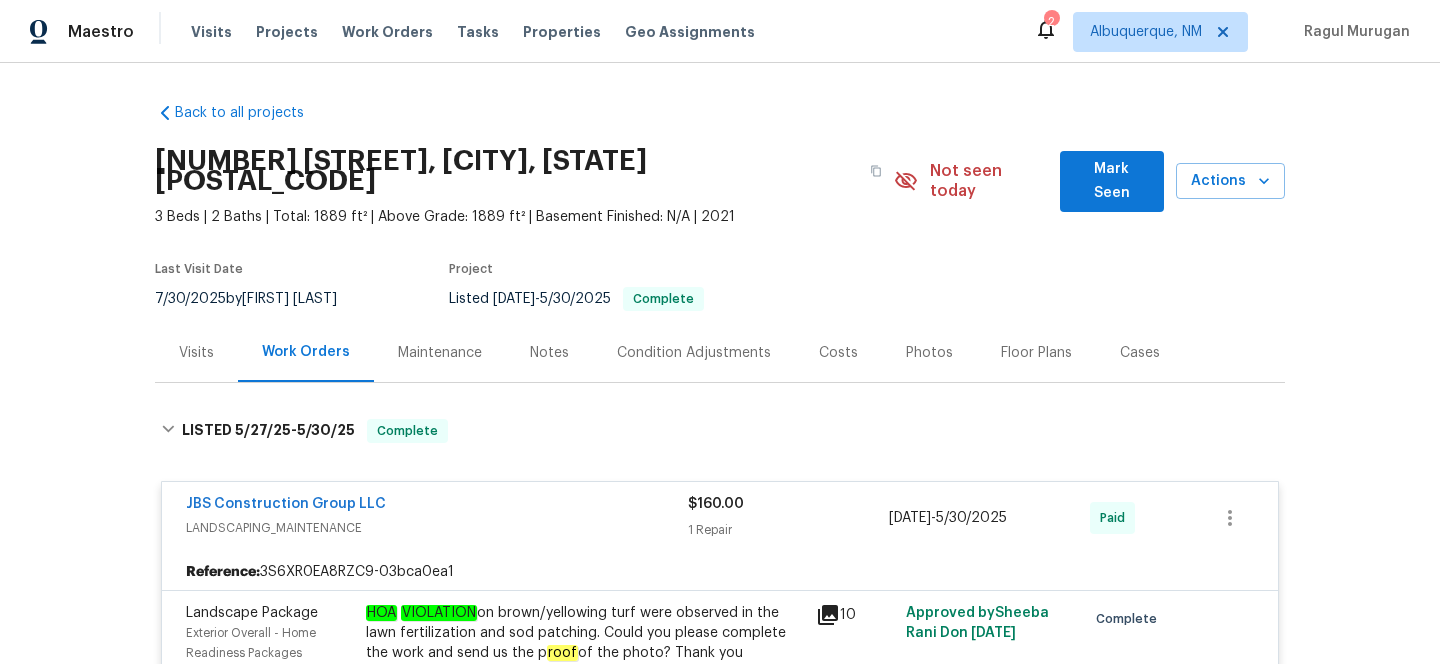 click on "Visits" at bounding box center (196, 353) 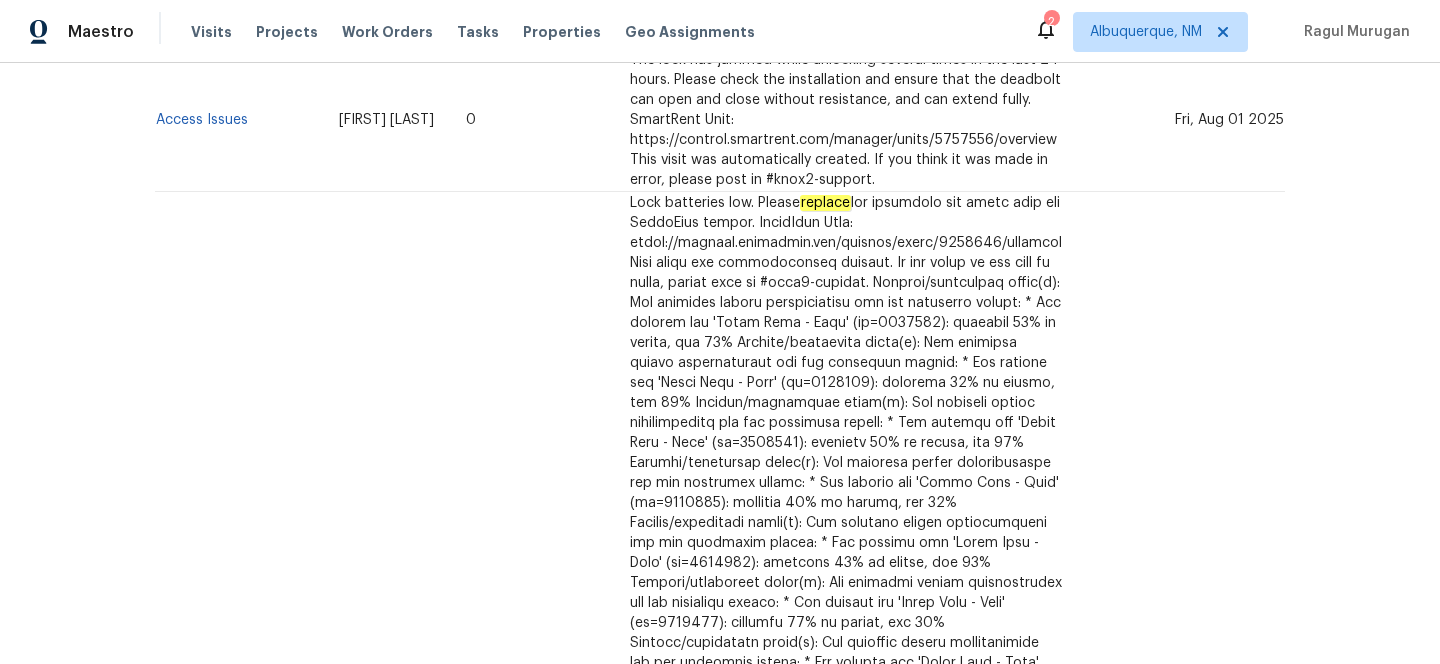 scroll, scrollTop: 0, scrollLeft: 0, axis: both 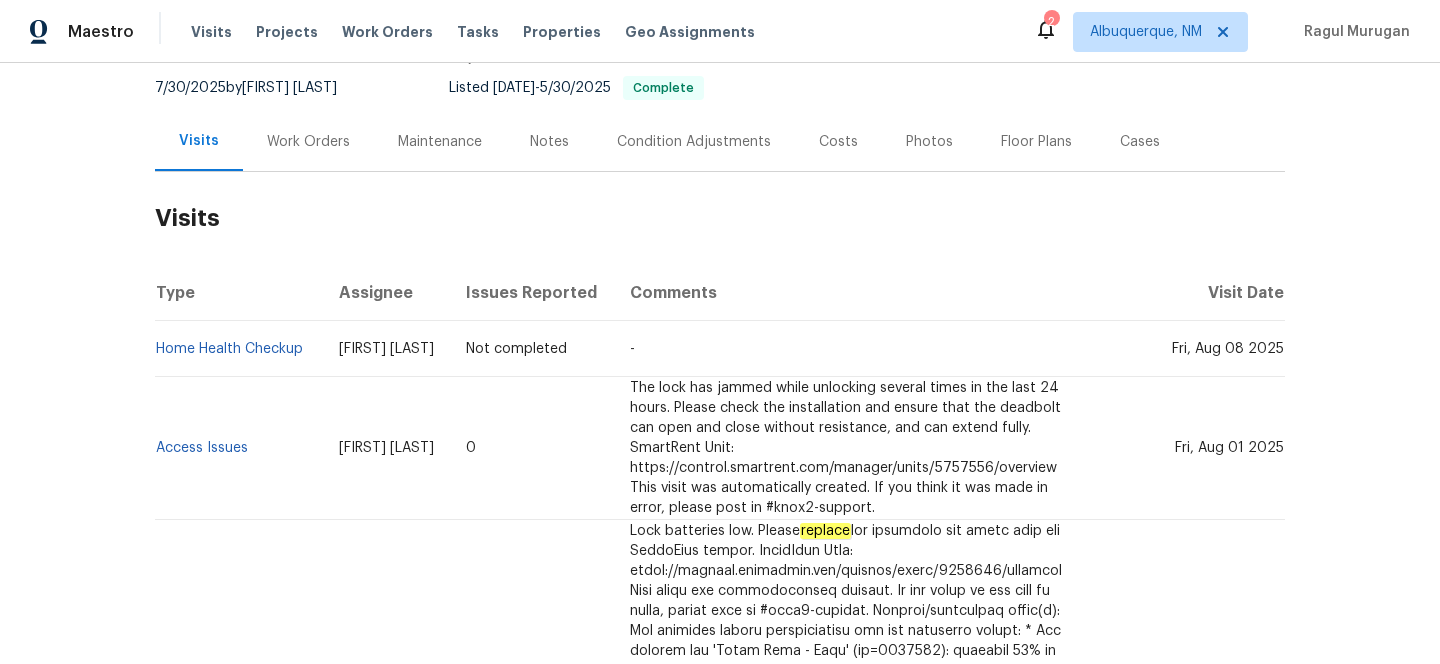 click on "Work Orders" at bounding box center [308, 142] 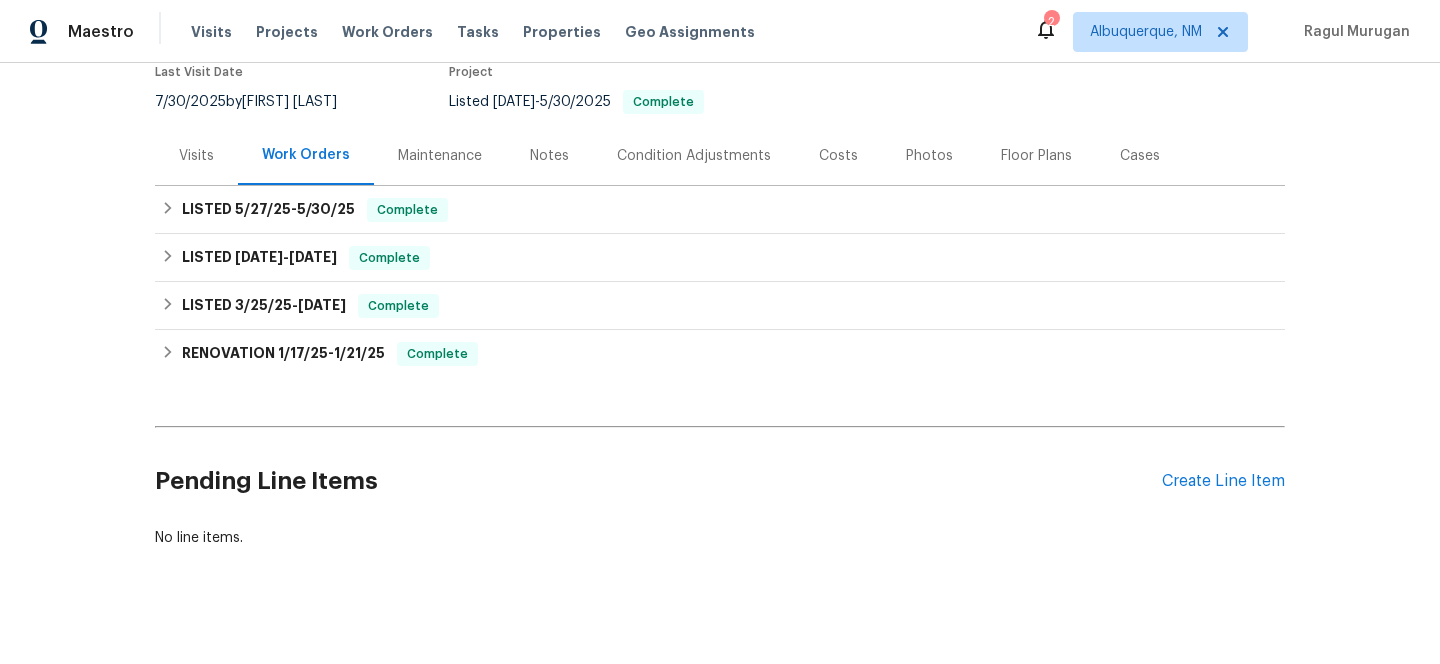 scroll, scrollTop: 0, scrollLeft: 0, axis: both 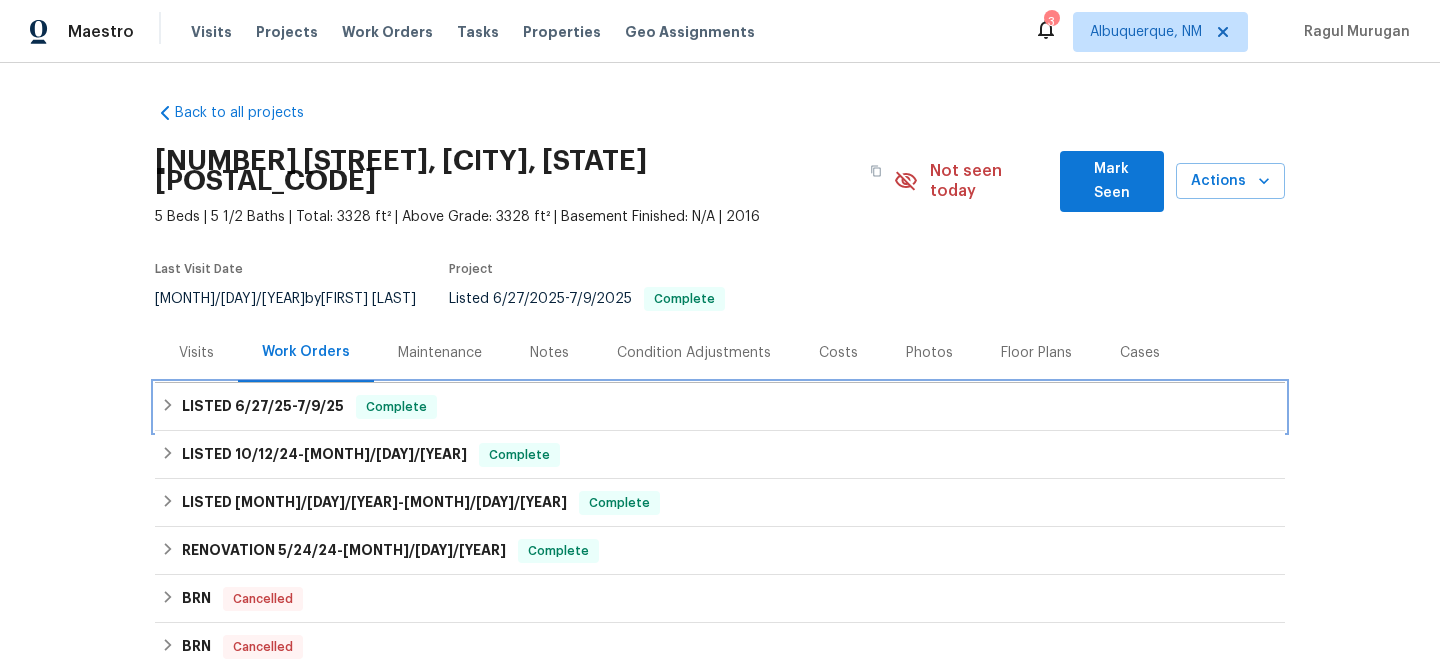 click on "LISTED   6/27/25  -  7/9/25 Complete" at bounding box center [720, 407] 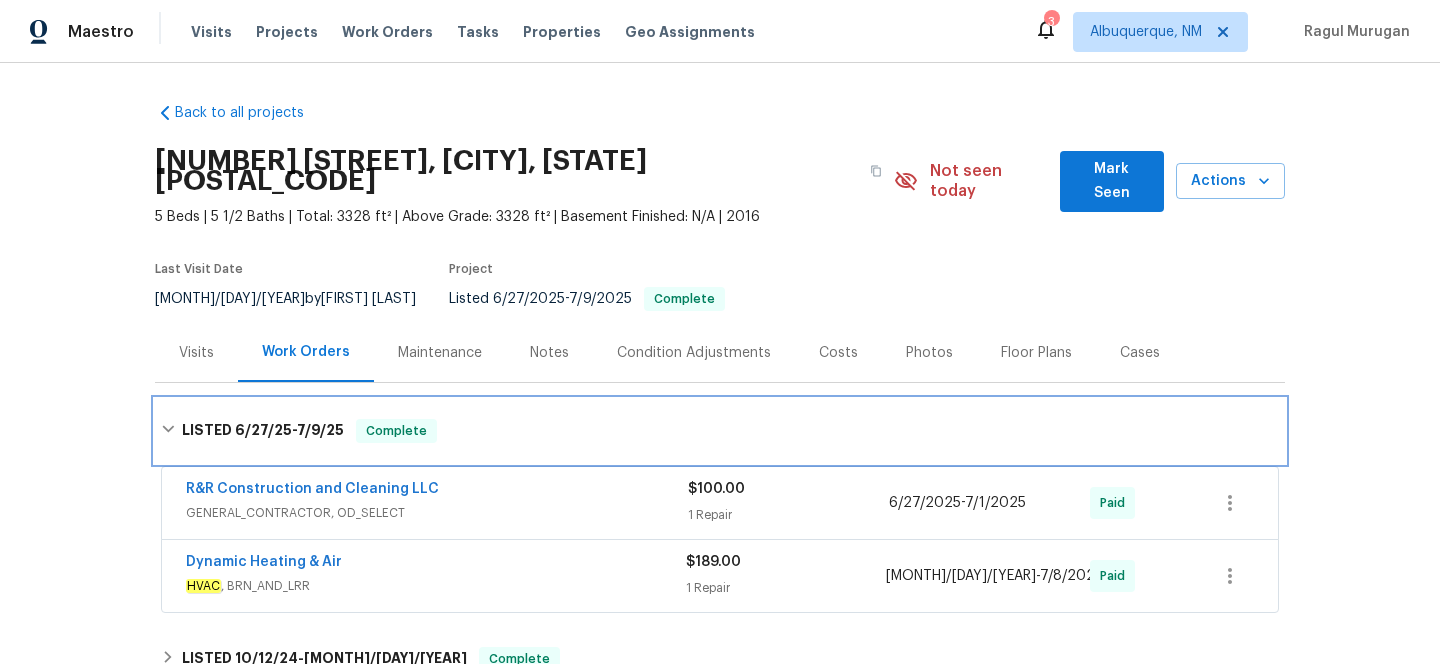 scroll, scrollTop: 91, scrollLeft: 0, axis: vertical 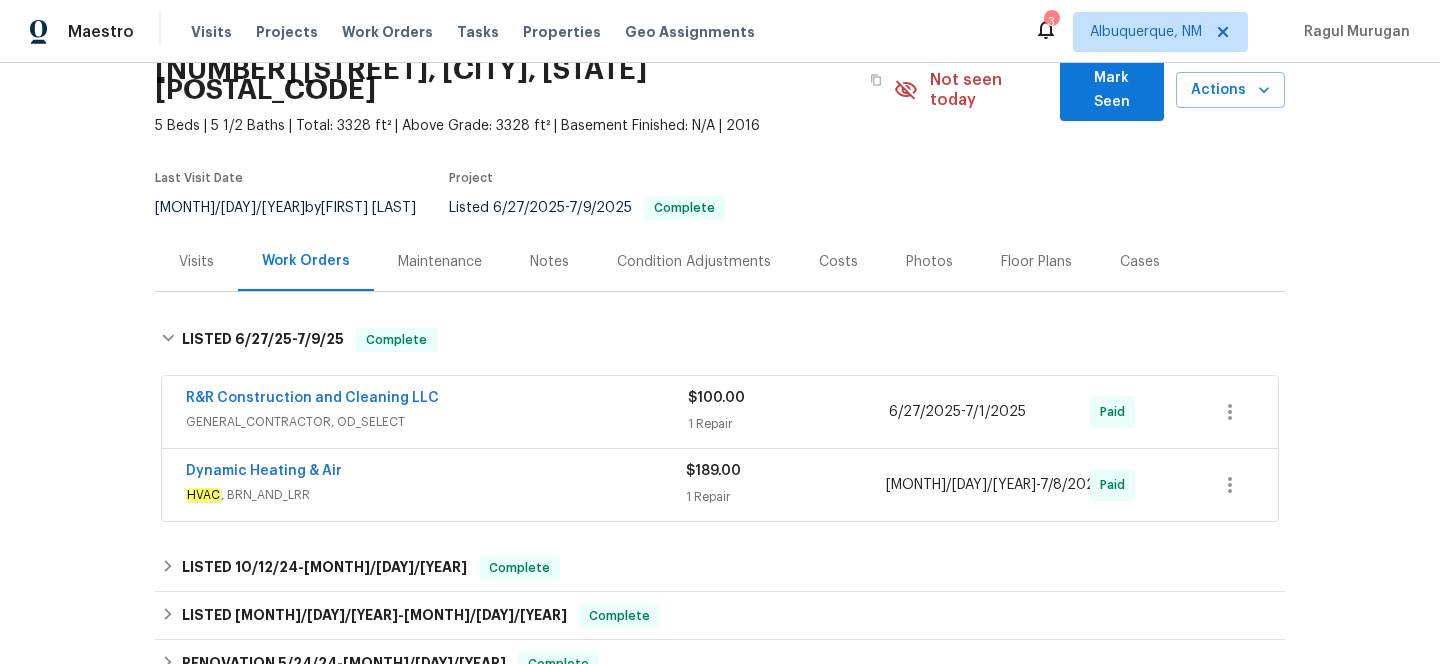 click on "1 Repair" at bounding box center [788, 424] 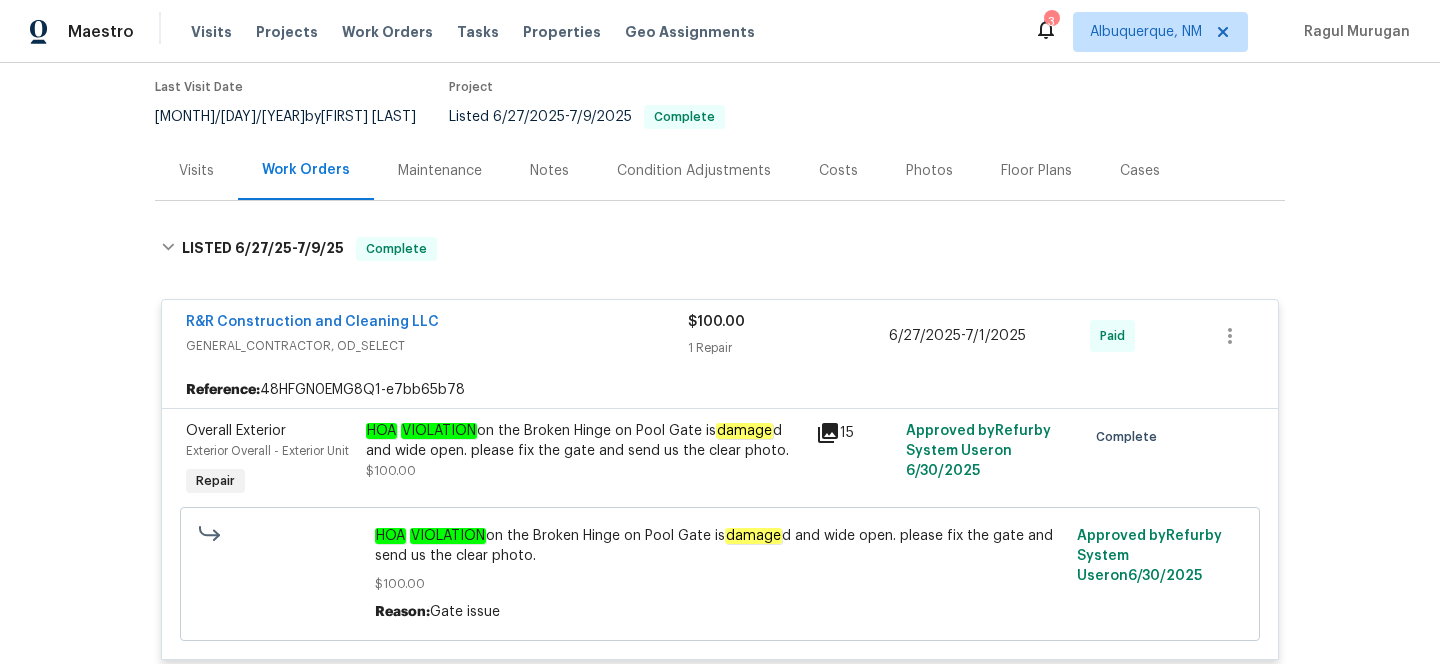 scroll, scrollTop: 347, scrollLeft: 0, axis: vertical 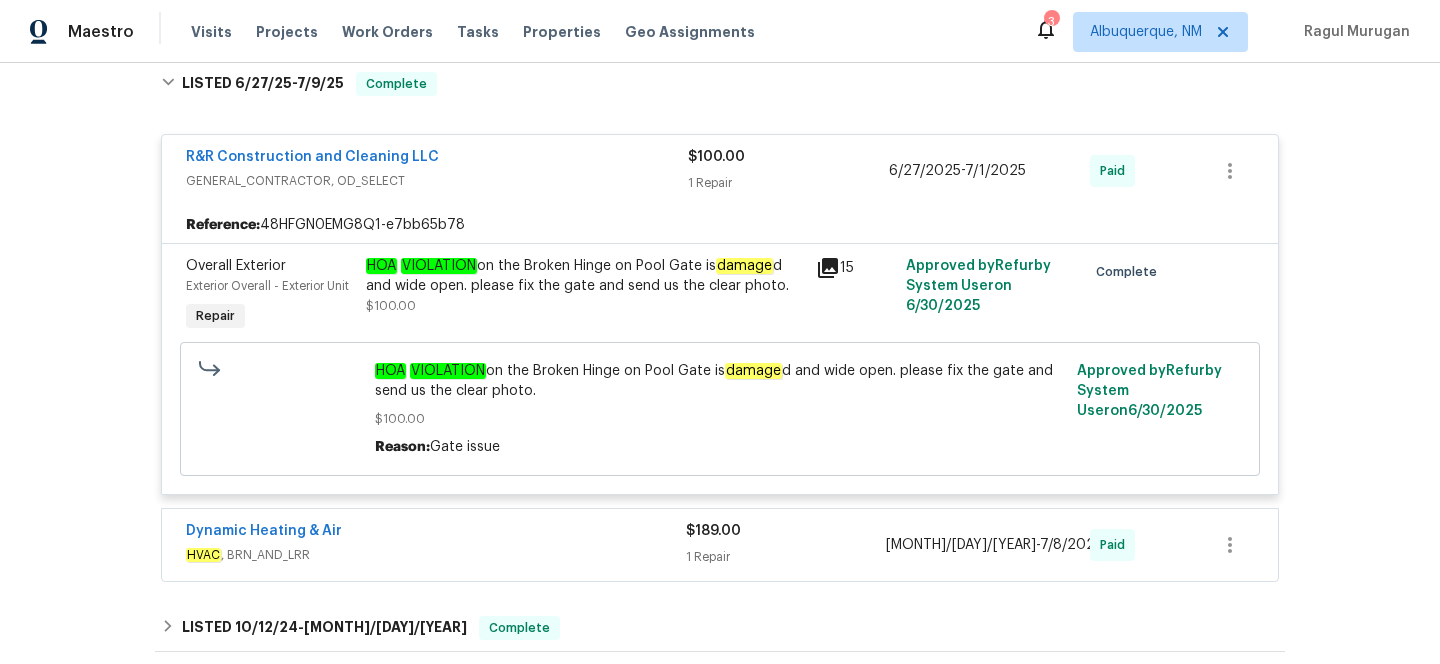 click on "1 Repair" at bounding box center [786, 557] 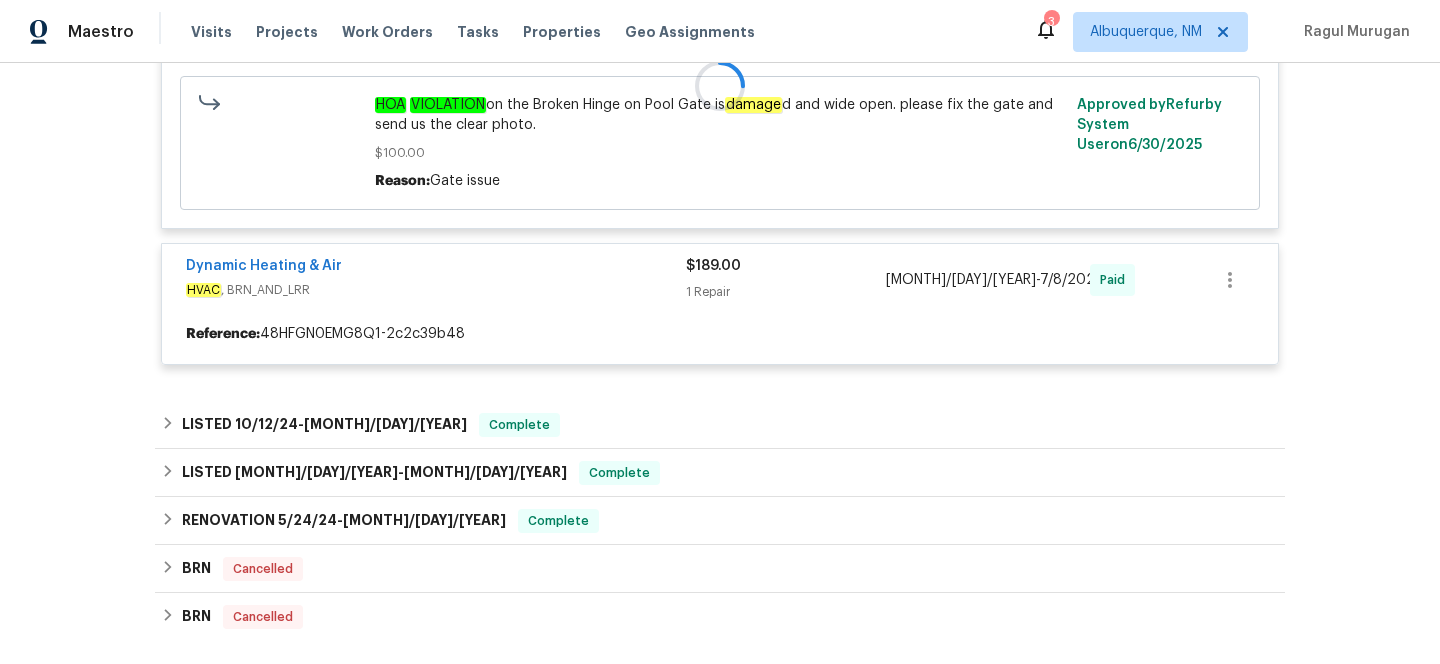 scroll, scrollTop: 616, scrollLeft: 0, axis: vertical 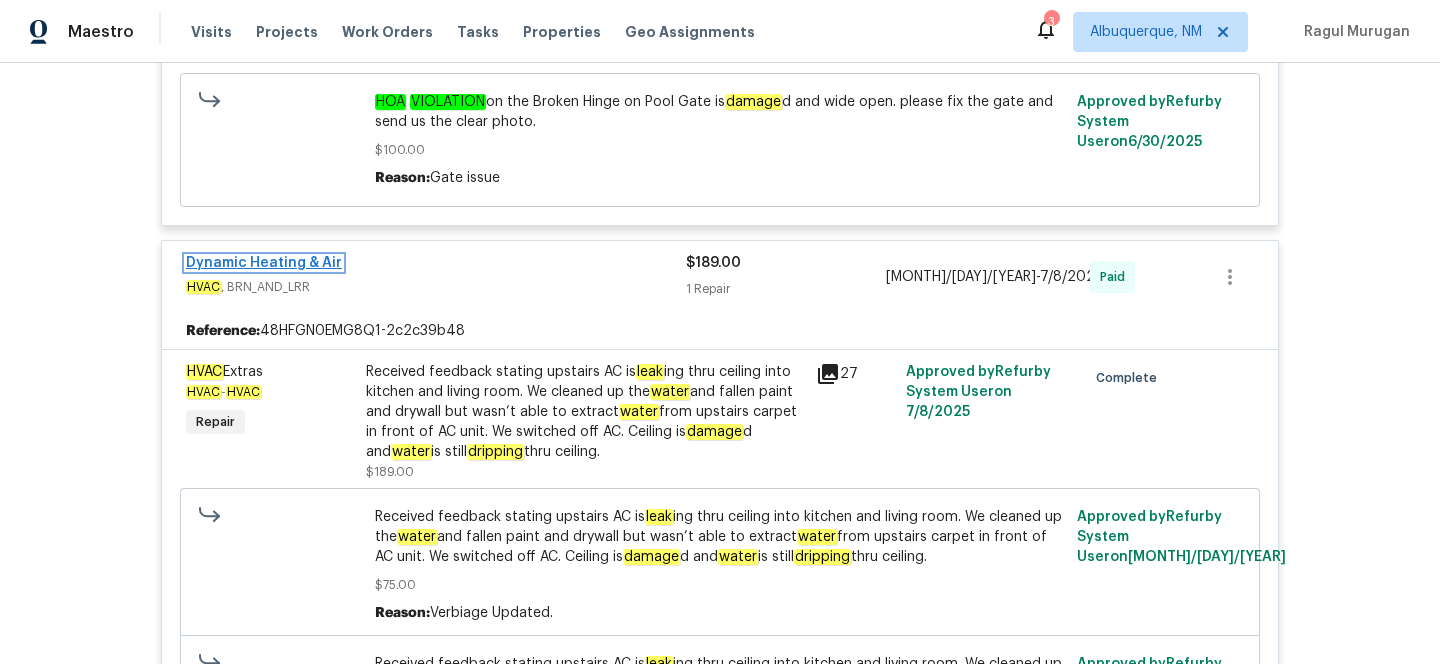 click on "Dynamic Heating & Air" at bounding box center (264, 263) 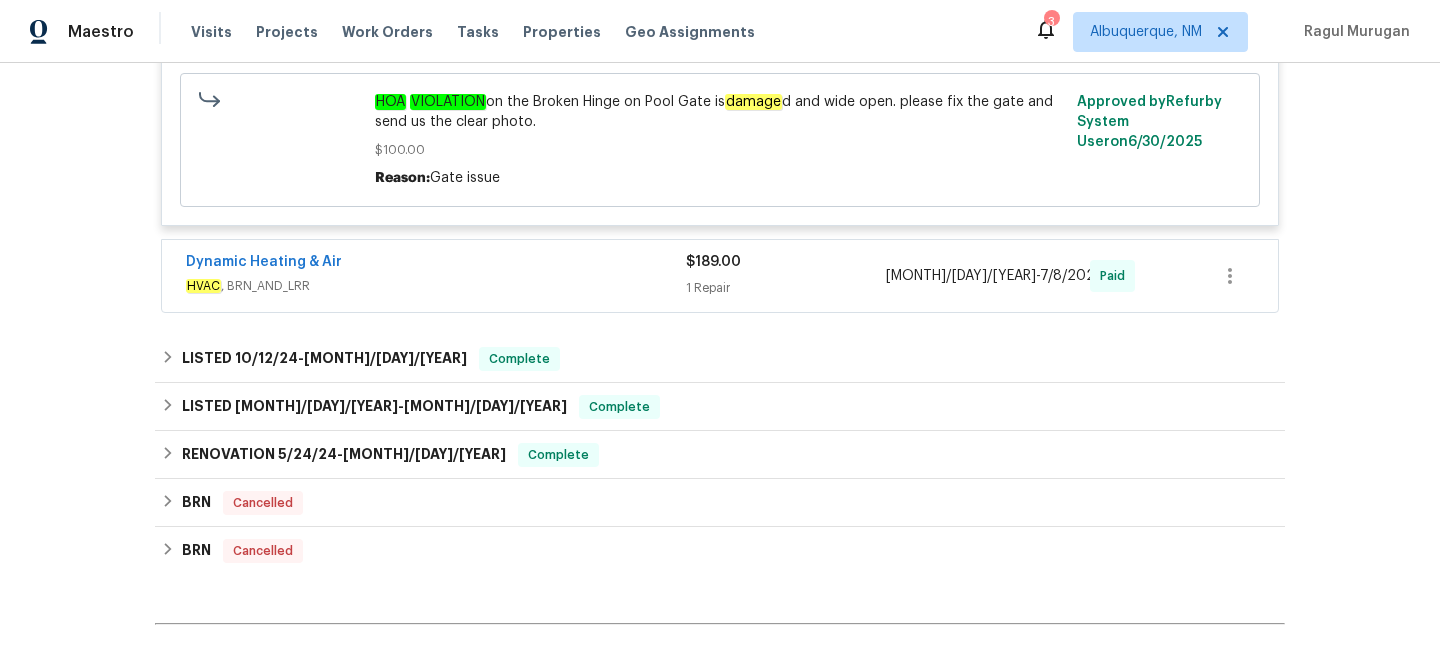 click on "Dynamic Heating & Air" at bounding box center [436, 264] 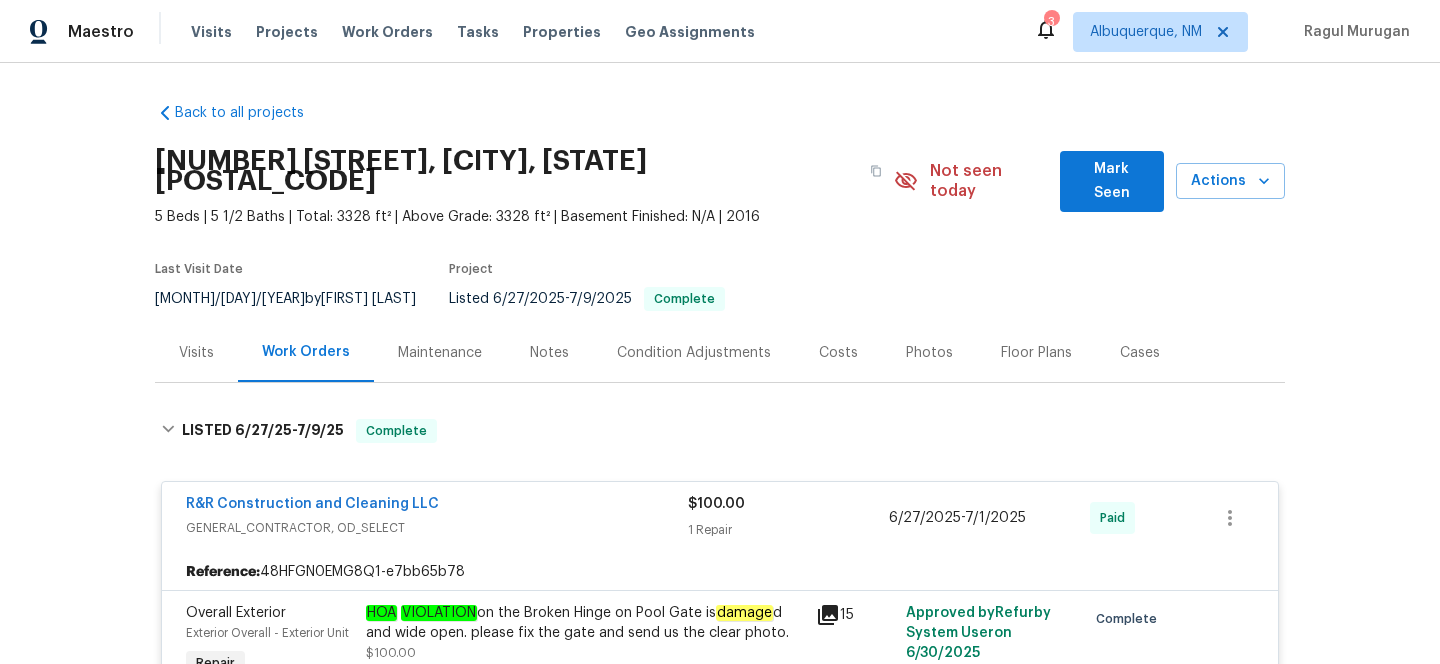 scroll, scrollTop: 141, scrollLeft: 0, axis: vertical 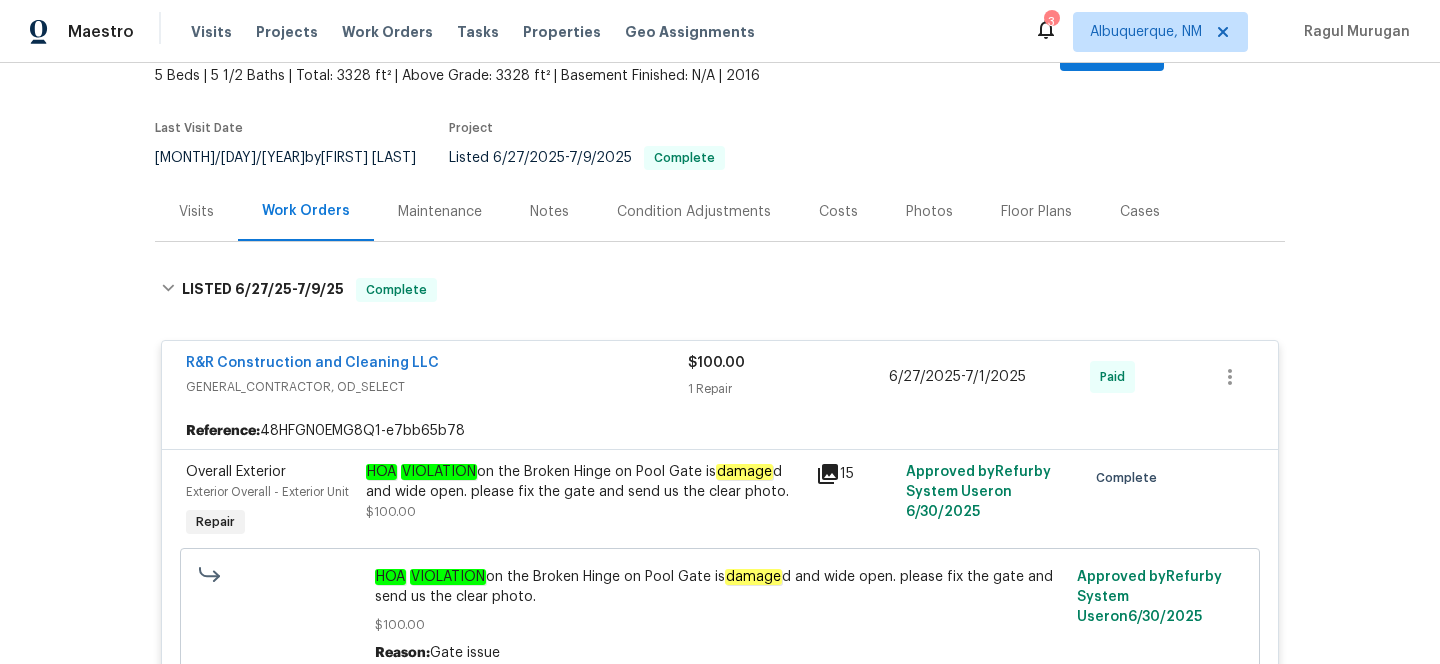 click on "Visits" at bounding box center (196, 212) 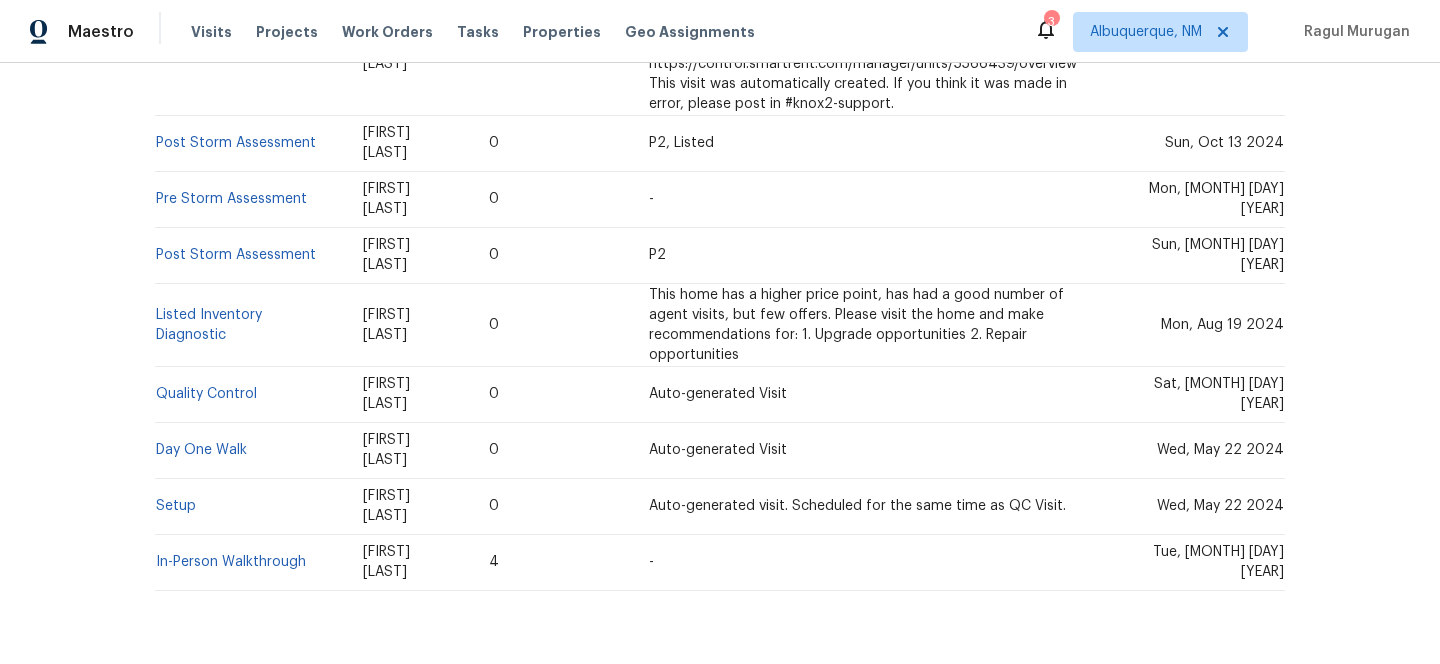 scroll, scrollTop: 0, scrollLeft: 0, axis: both 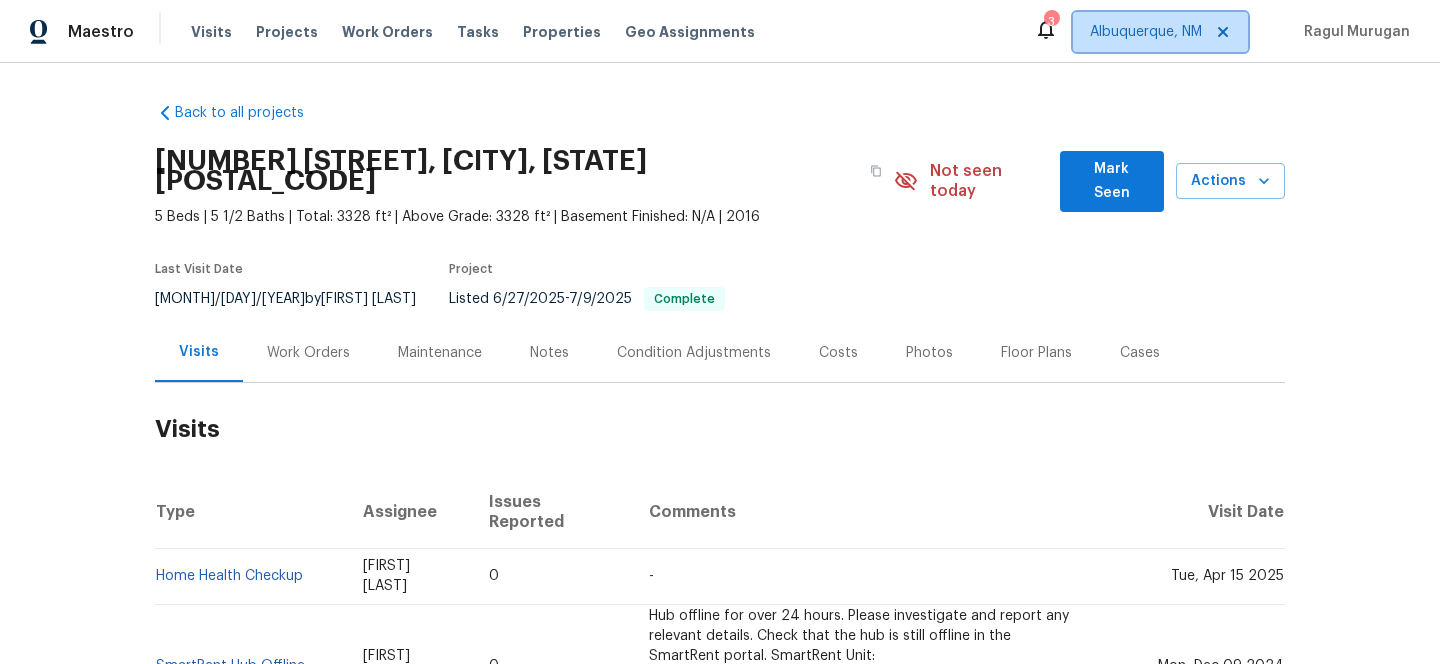 click on "Albuquerque, NM" at bounding box center (1146, 32) 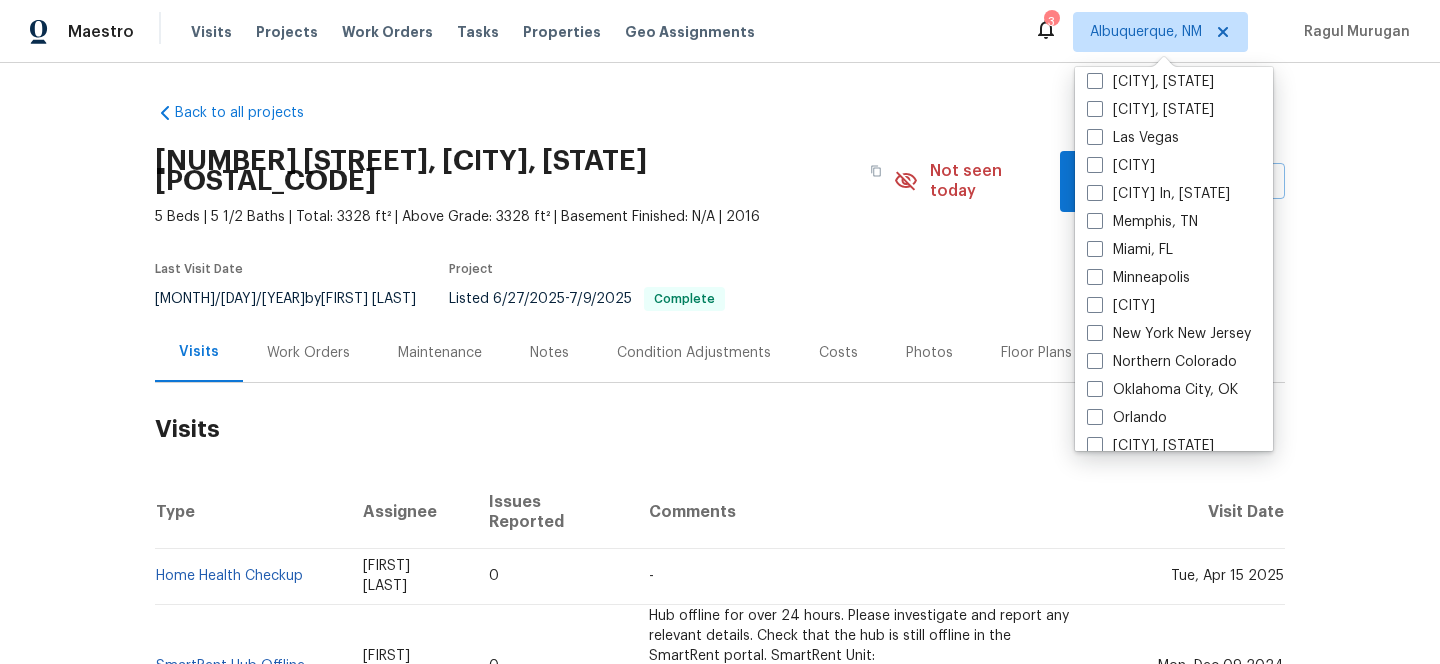 scroll, scrollTop: 937, scrollLeft: 0, axis: vertical 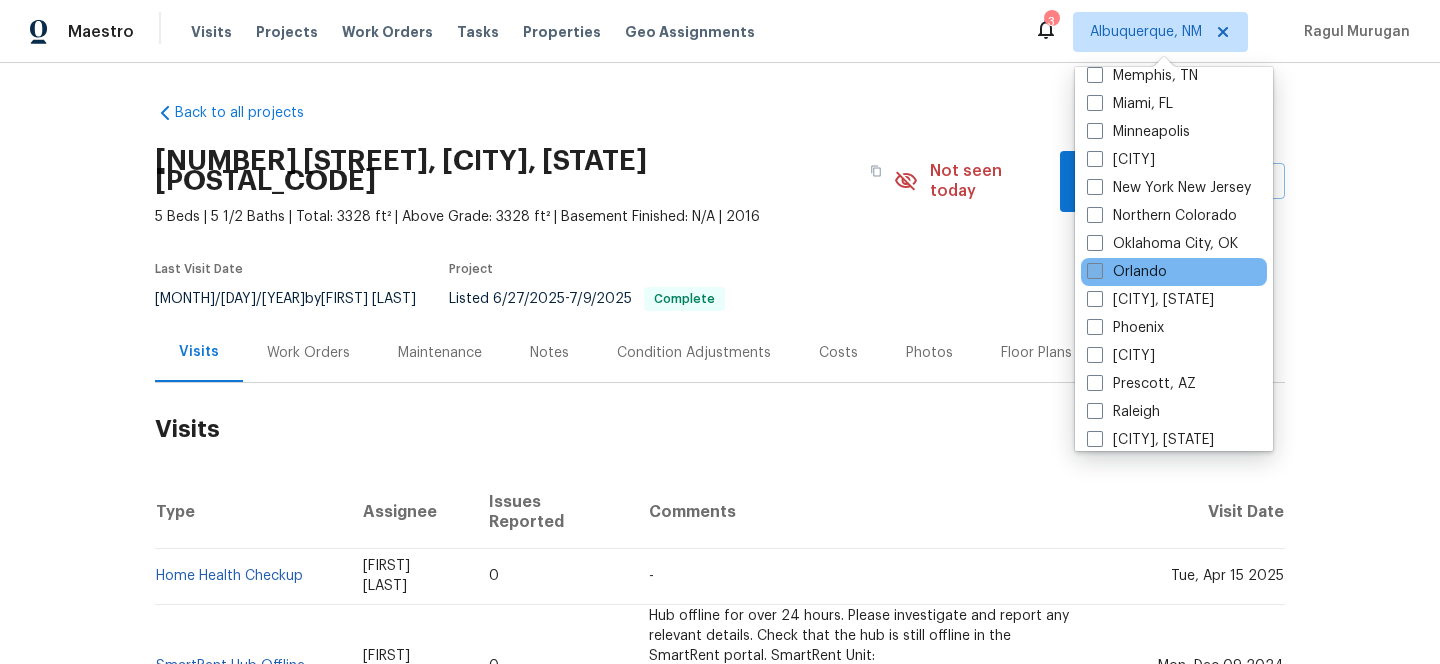 click on "Orlando" at bounding box center [1127, 272] 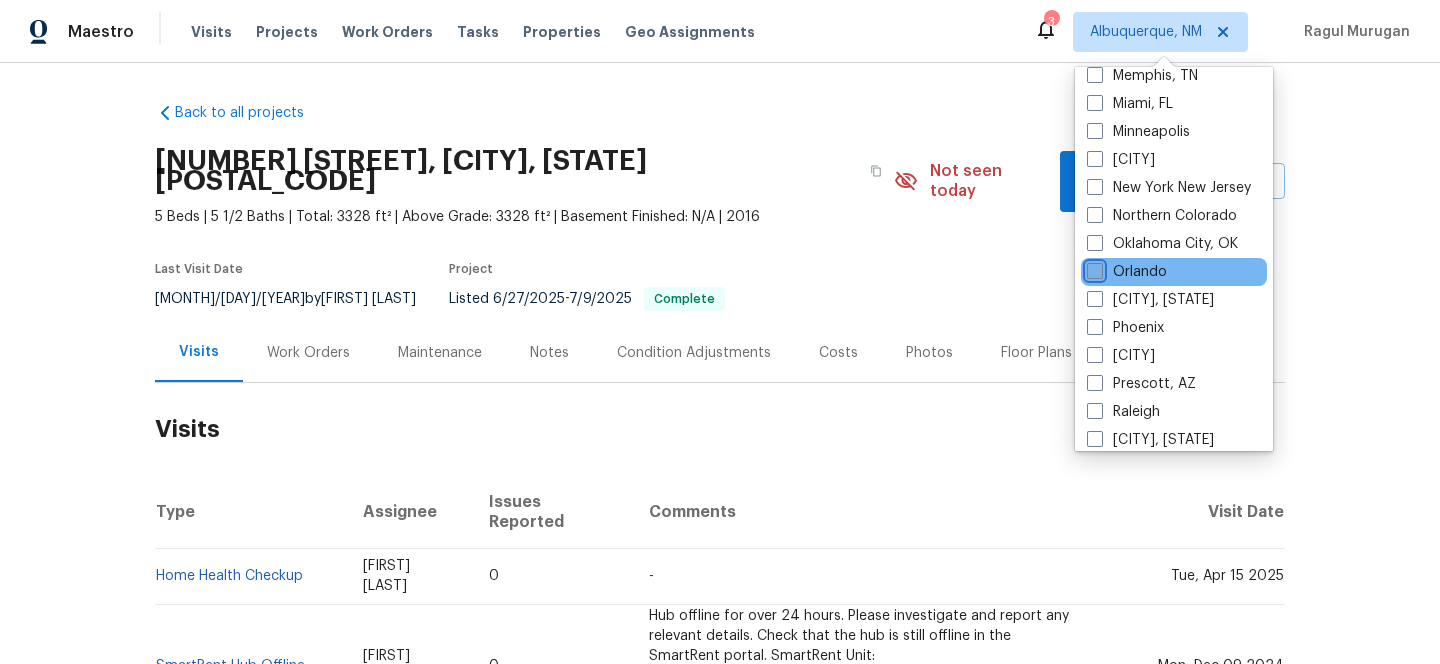 click on "Orlando" at bounding box center (1093, 268) 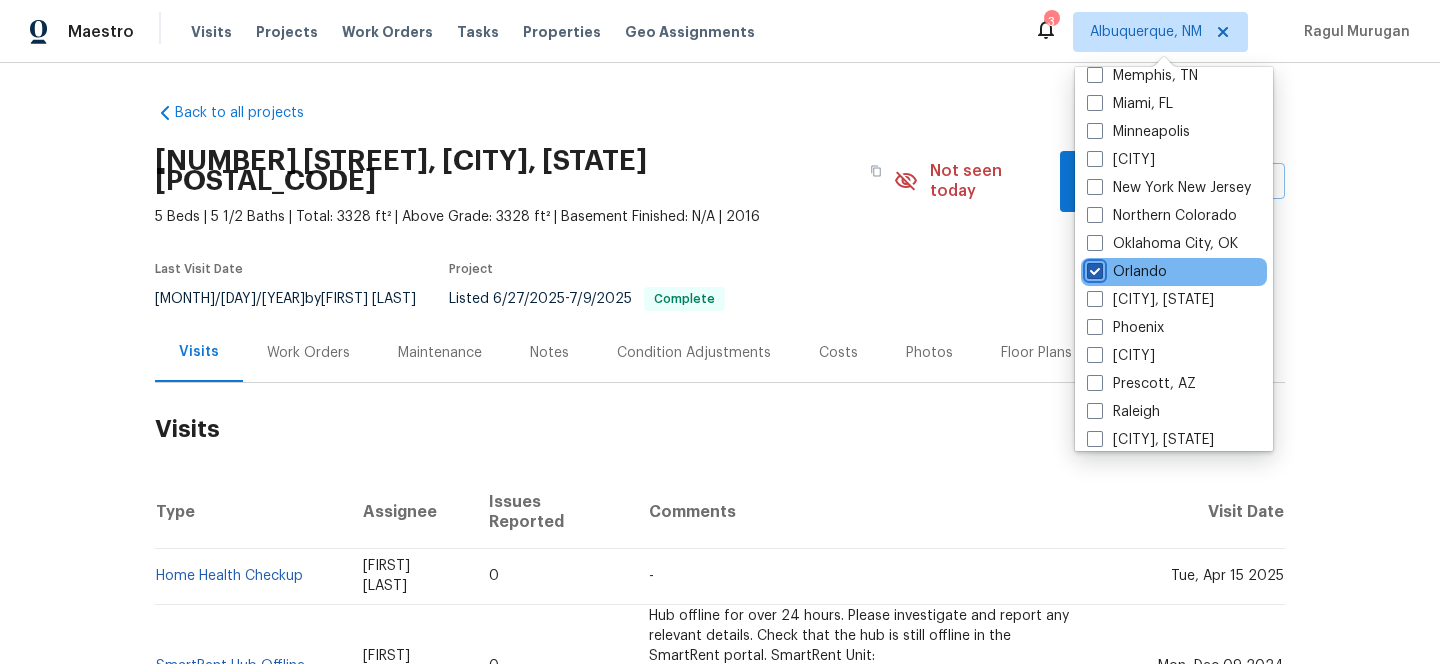checkbox on "true" 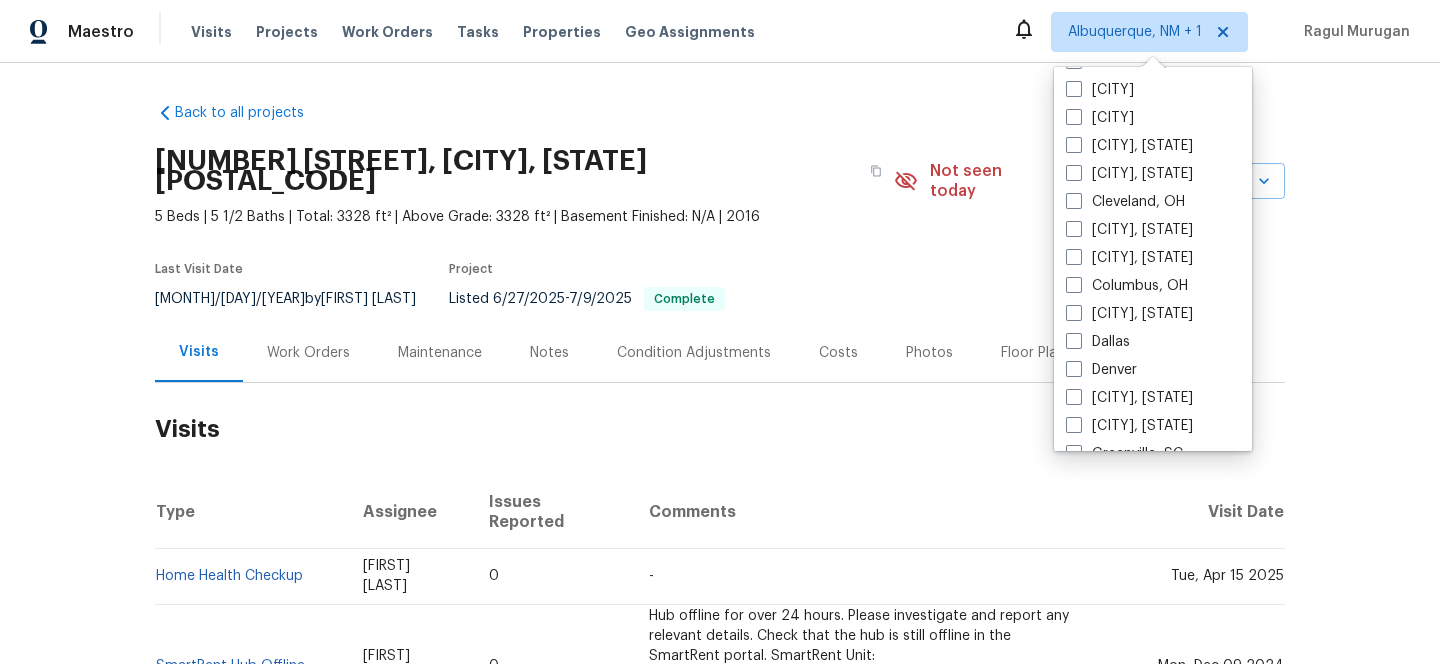 scroll, scrollTop: 0, scrollLeft: 0, axis: both 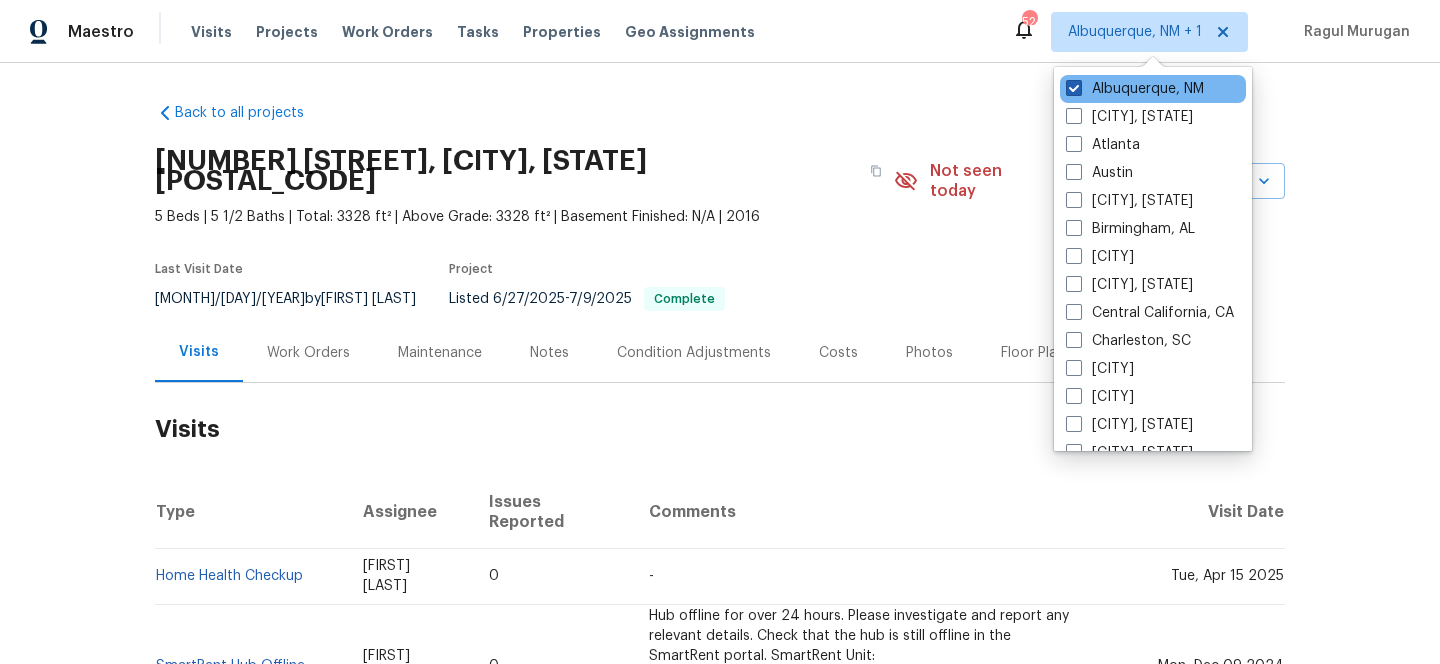 click on "Albuquerque, NM" at bounding box center [1135, 89] 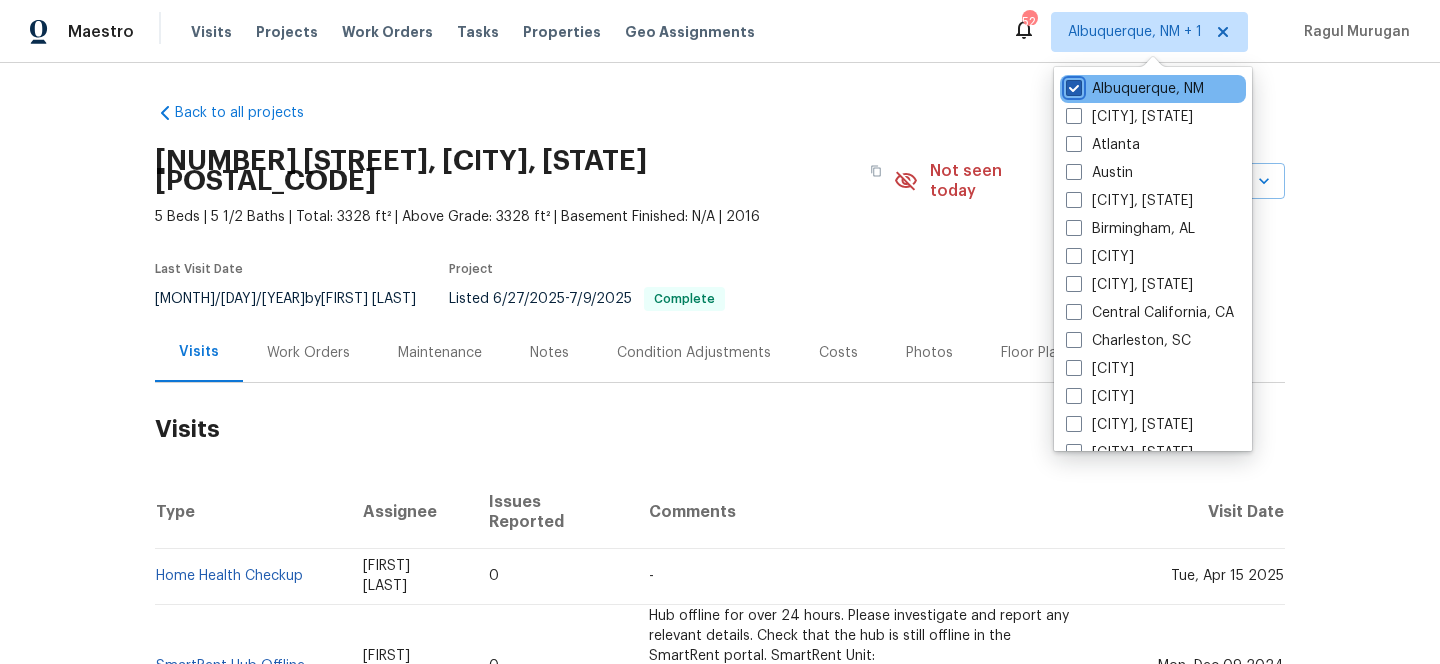 click on "Albuquerque, NM" at bounding box center (1072, 85) 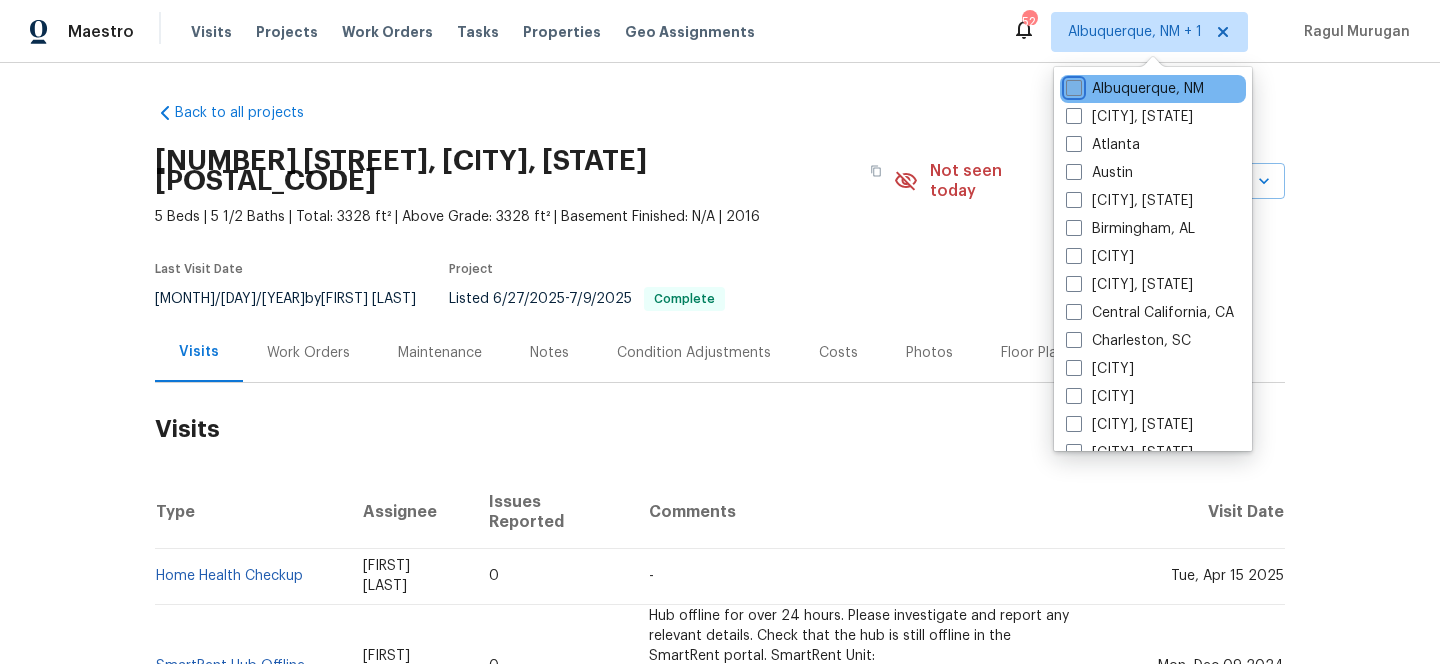 checkbox on "false" 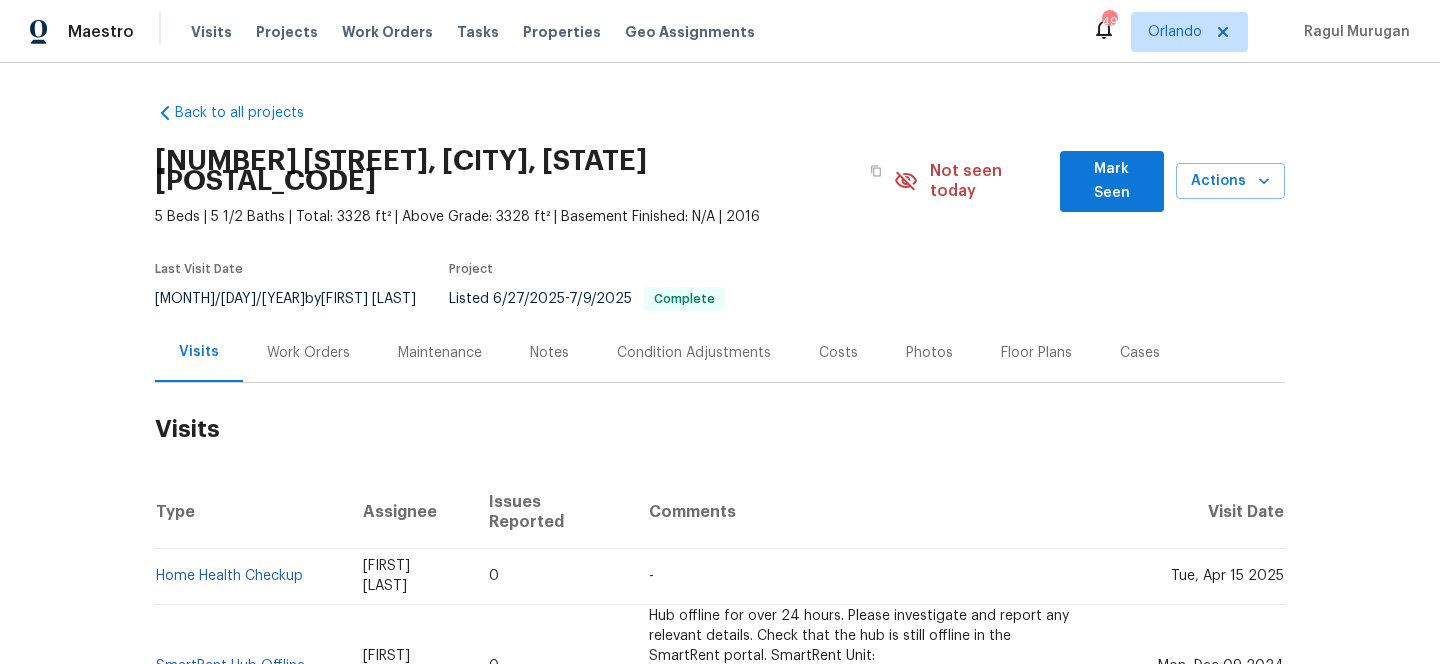 click on "Back to all projects 7574 Marker Ave, Kissimmee, FL 34747 5 Beds | 5 1/2 Baths | Total: 3328 ft² | Above Grade: 3328 ft² | Basement Finished: N/A | 2016 Not seen today Mark Seen Actions Last Visit Date 4/16/2025  by  Samuel Rivera   Project Listed   6/27/2025  -  7/9/2025 Complete Visits Work Orders Maintenance Notes Condition Adjustments Costs Photos Floor Plans Cases Visits Type Assignee Issues Reported Comments Visit Date Home Health Checkup Samuel Rivera 0 - Tue, Apr 15 2025 SmartRent Hub Offline Samuel Rivera 0 Hub offline for over 24 hours.
Please investigate and report any relevant details.
Check that the hub is still offline in the SmartRent portal.
SmartRent Unit: https://control.smartrent.com/manager/units/5566439/overview
This visit was automatically created. If you think it was made in error, please post in #knox2-support. Mon, Dec 09 2024 Post Storm Assessment Samuel Rivera 0 P2, Listed Sun, Oct 13 2024 Pre Storm Assessment Samuel Rivera 0 - Mon, Oct 07 2024 Post Storm Assessment 0 P2 0 0 0" at bounding box center (720, 653) 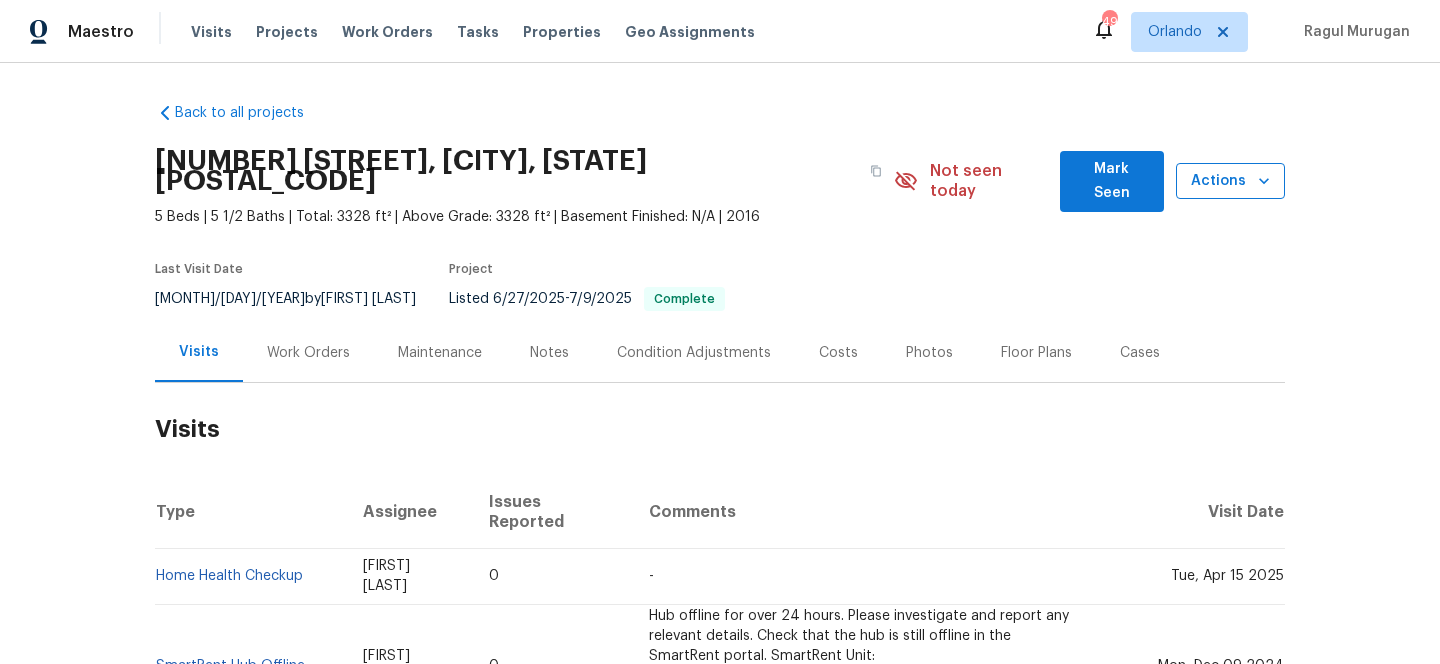 click on "Actions" at bounding box center (1230, 181) 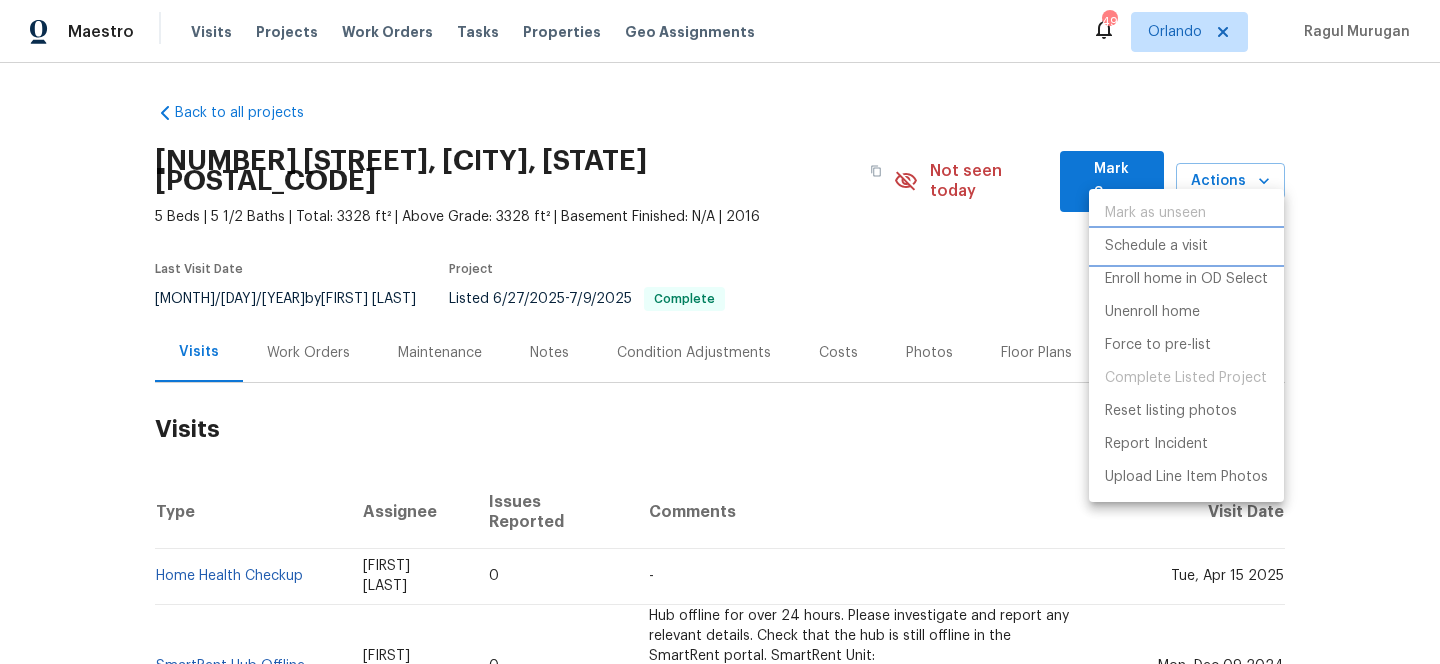 click on "Schedule a visit" at bounding box center (1156, 246) 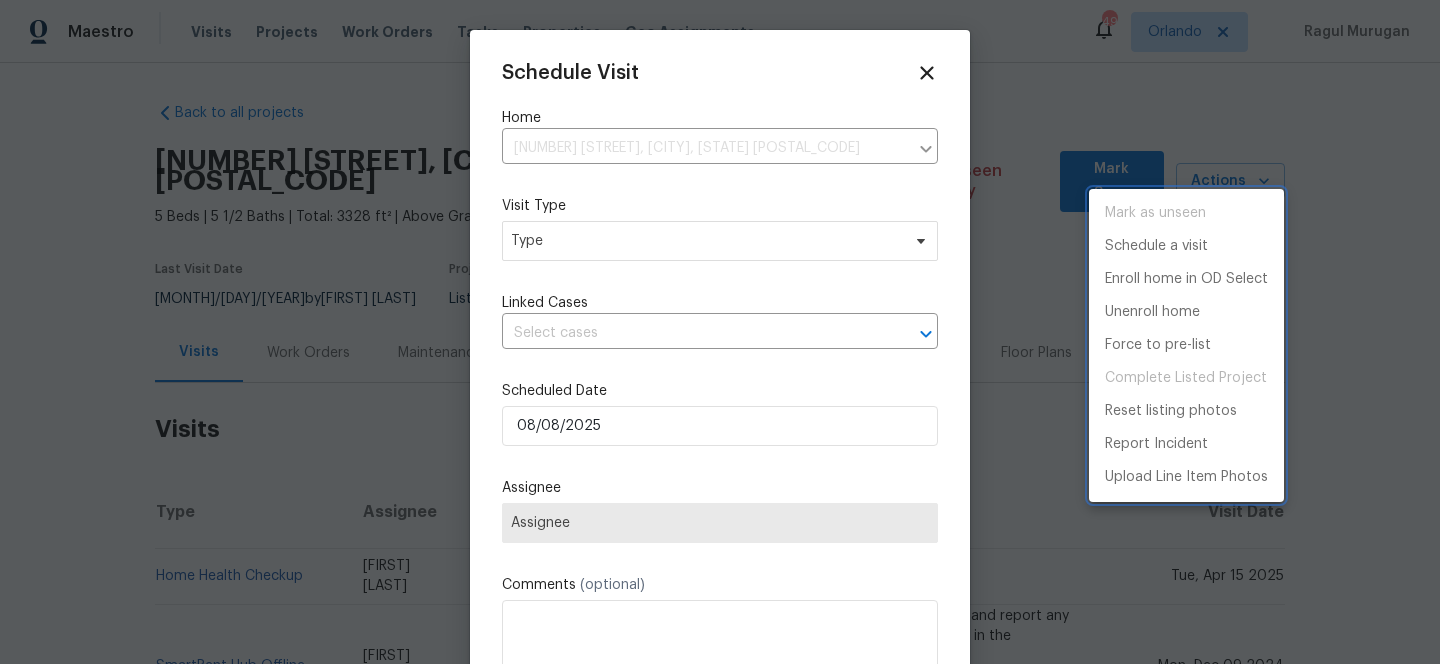 click at bounding box center (720, 332) 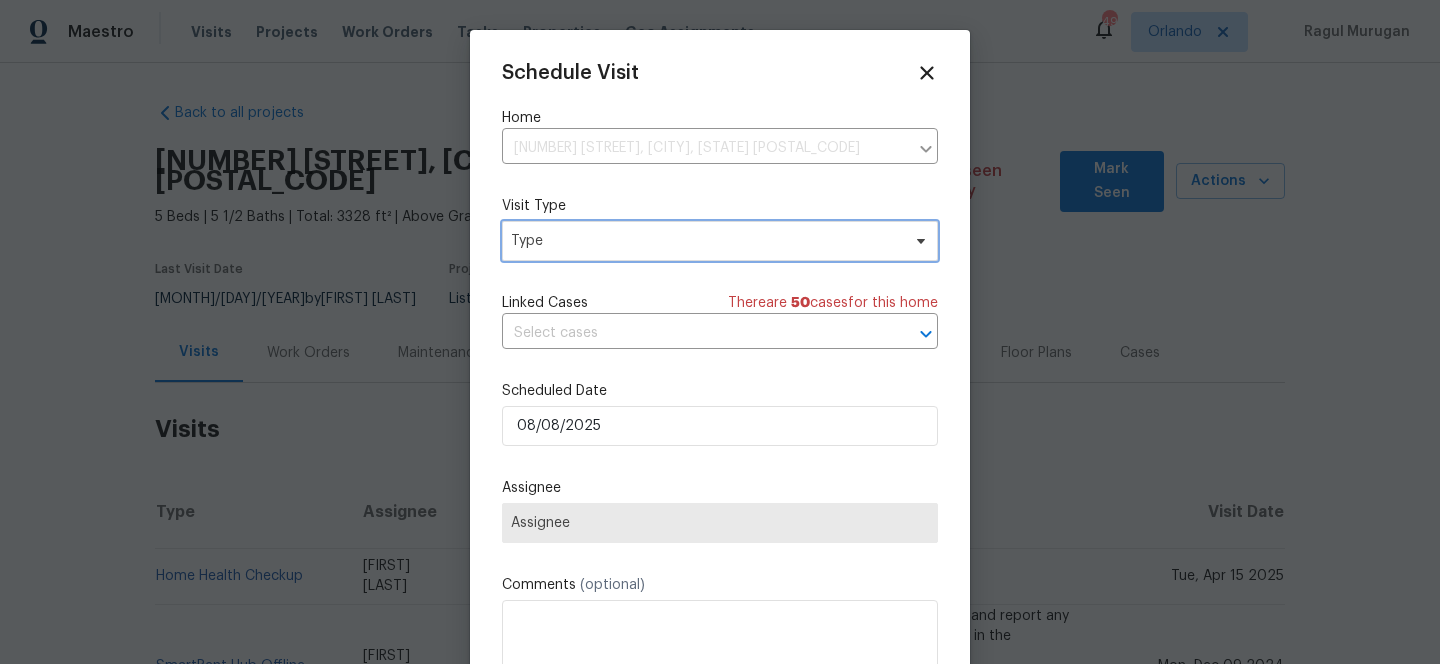 click on "Type" at bounding box center [705, 241] 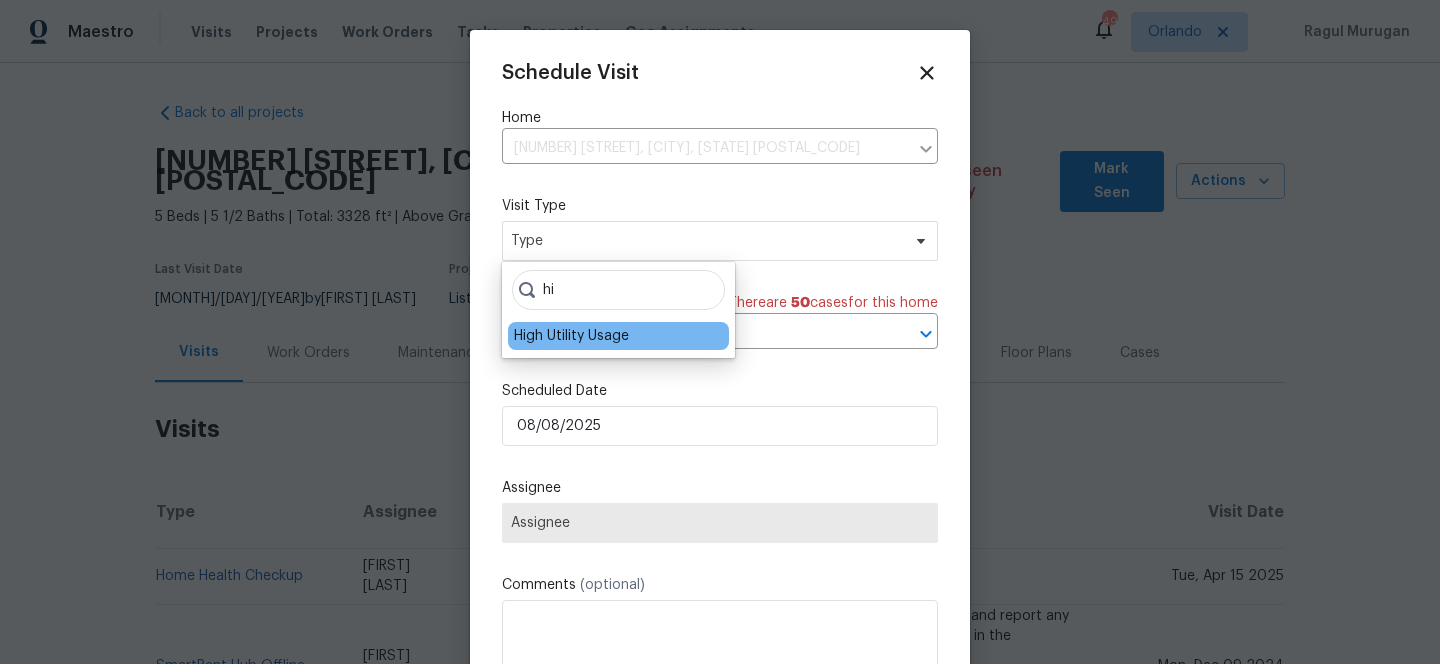 type on "hi" 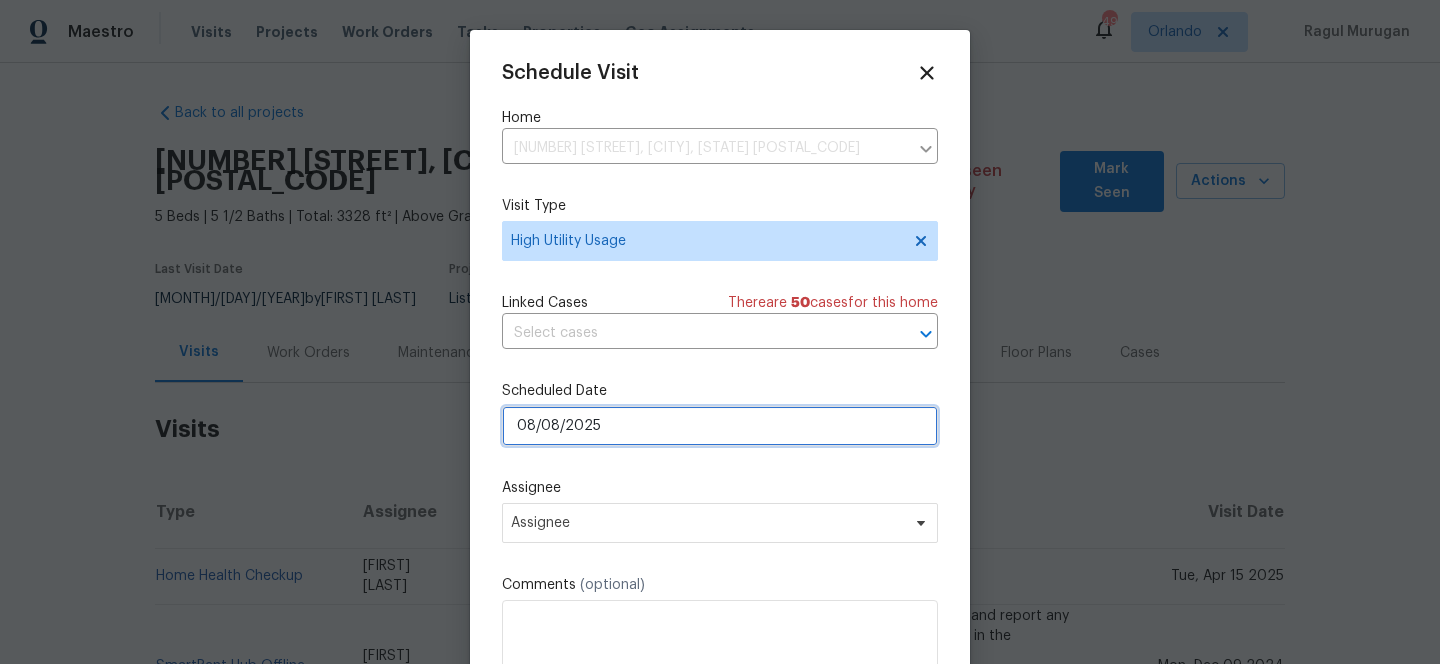 click on "08/08/2025" at bounding box center [720, 426] 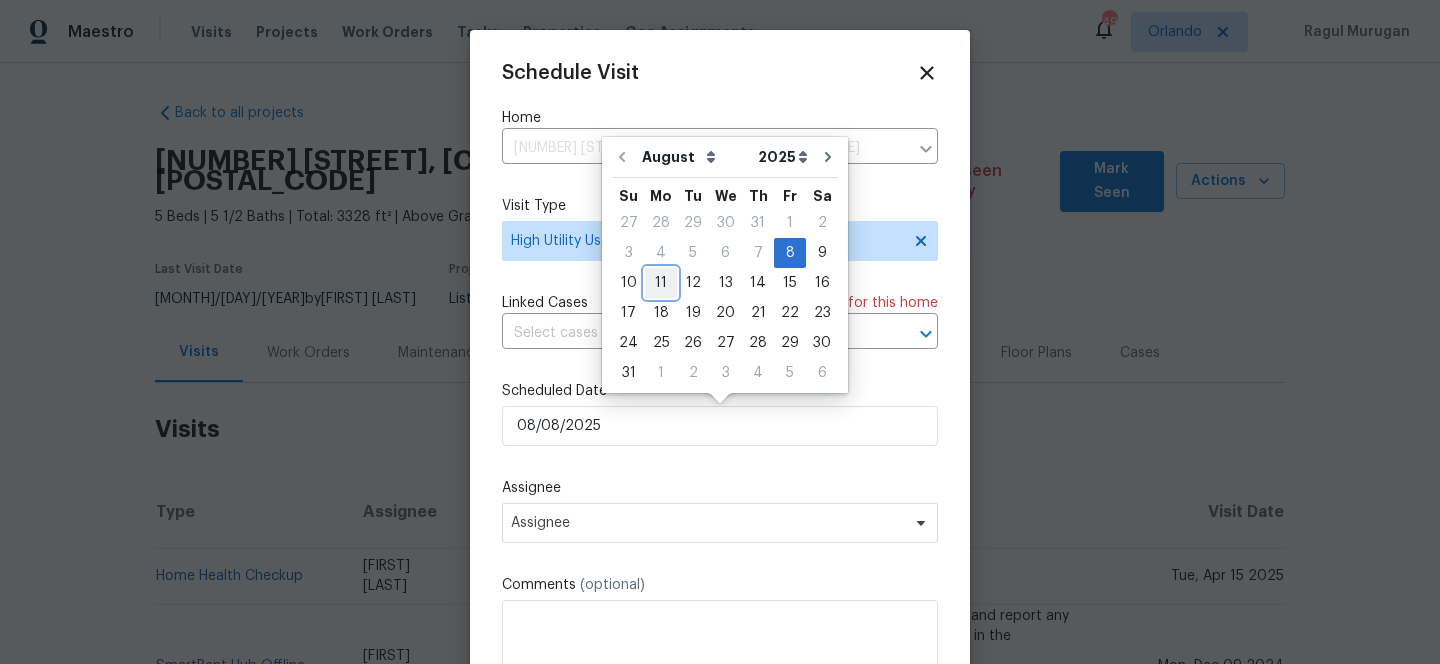 click on "11" at bounding box center (661, 283) 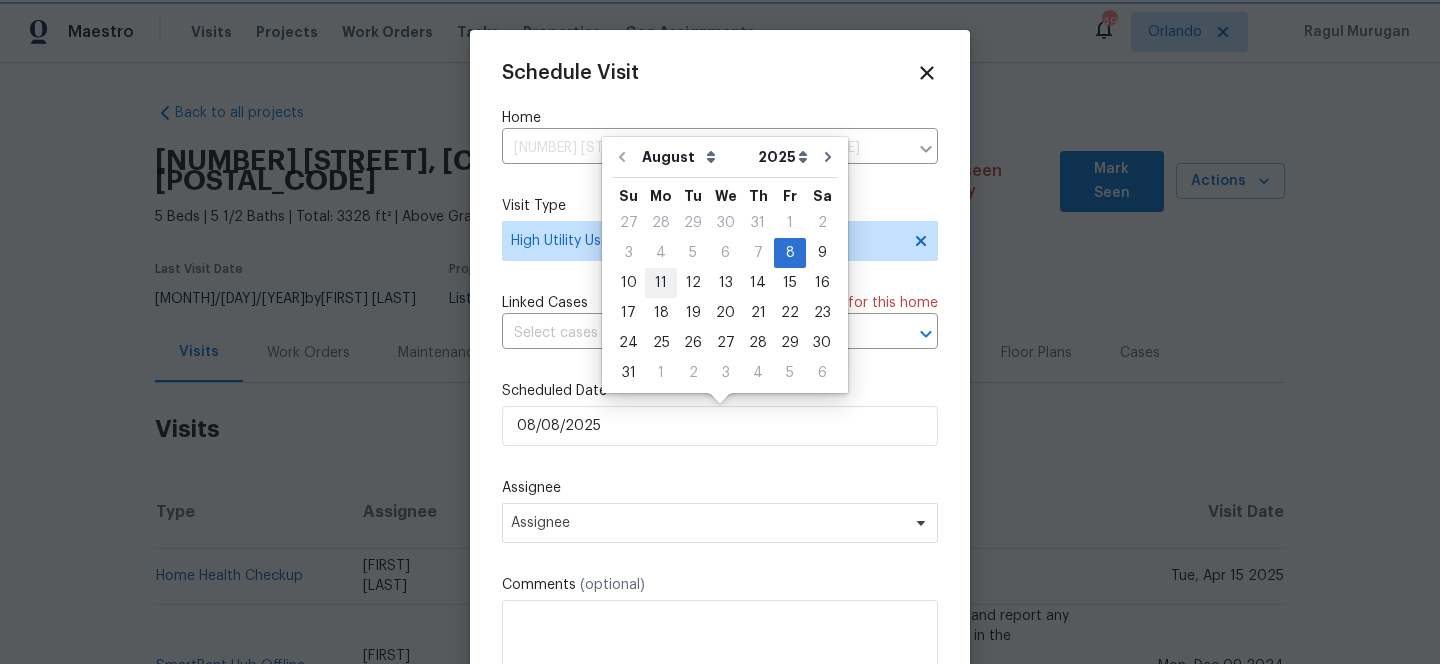 type on "11/08/2025" 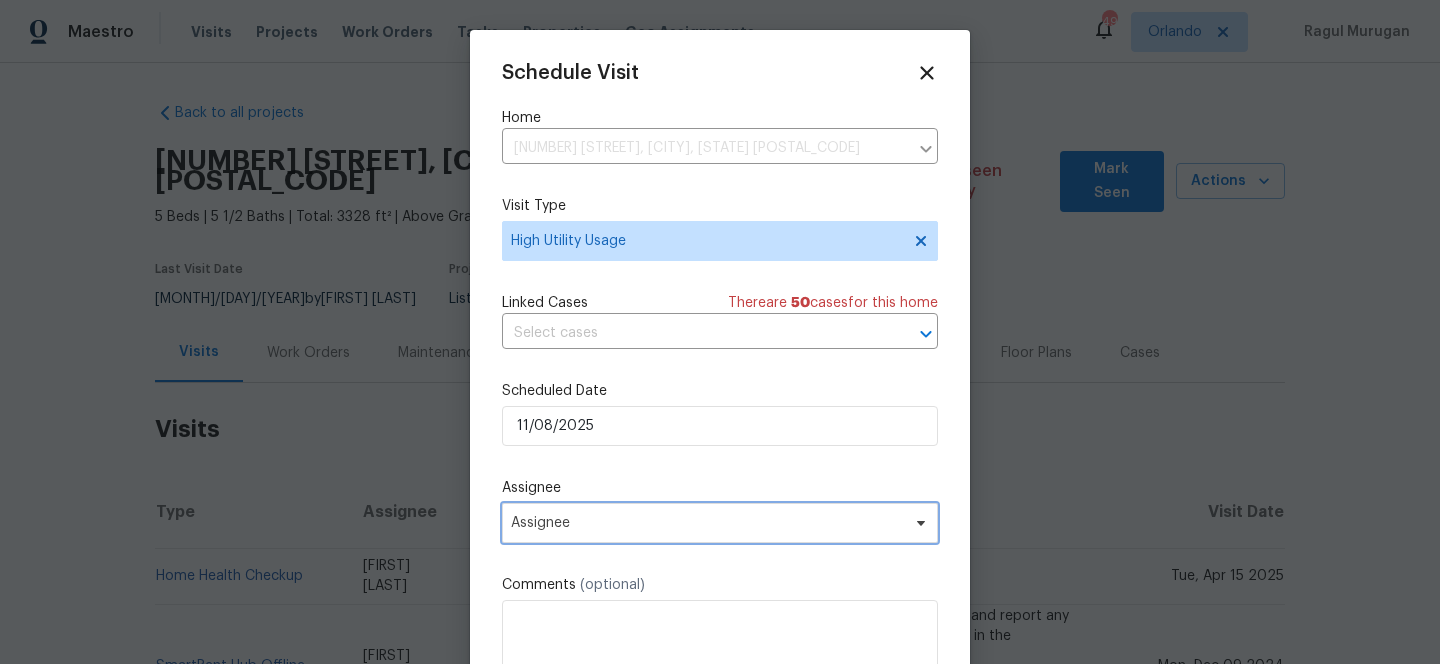 click on "Assignee" at bounding box center (707, 523) 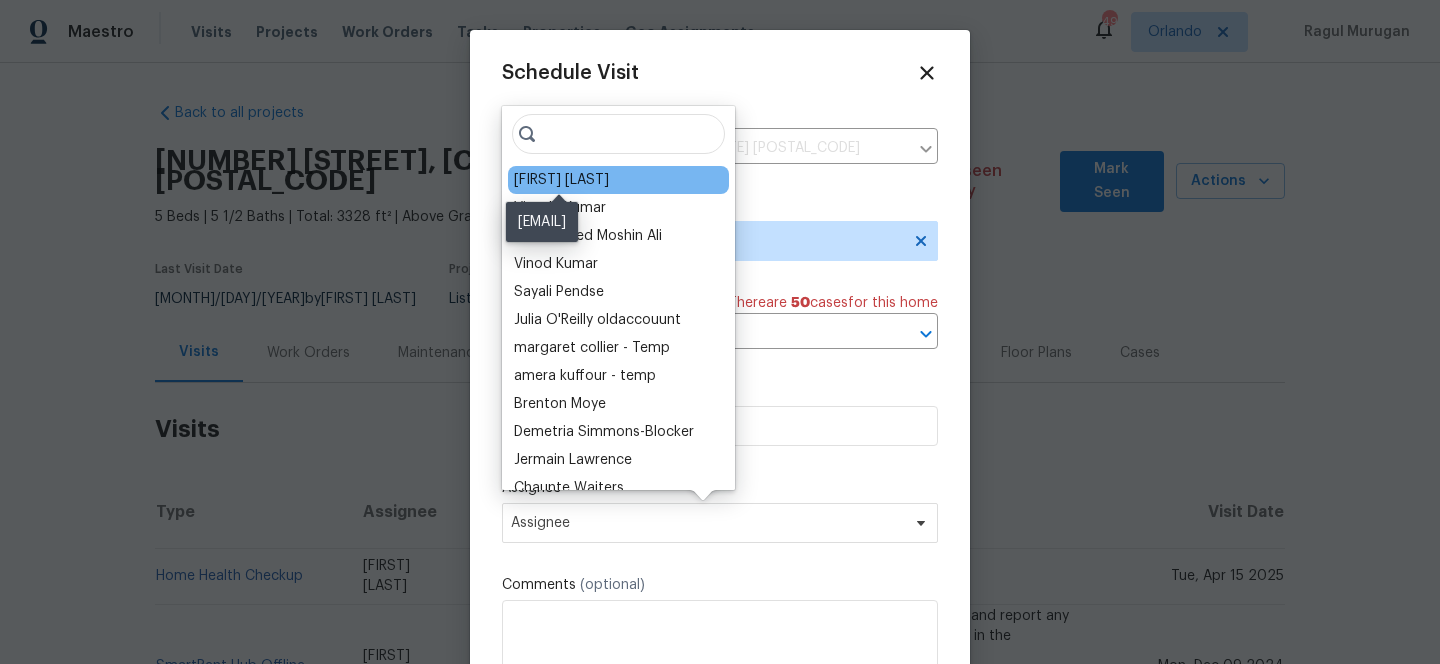 click on "Samuel Rivera" at bounding box center [561, 180] 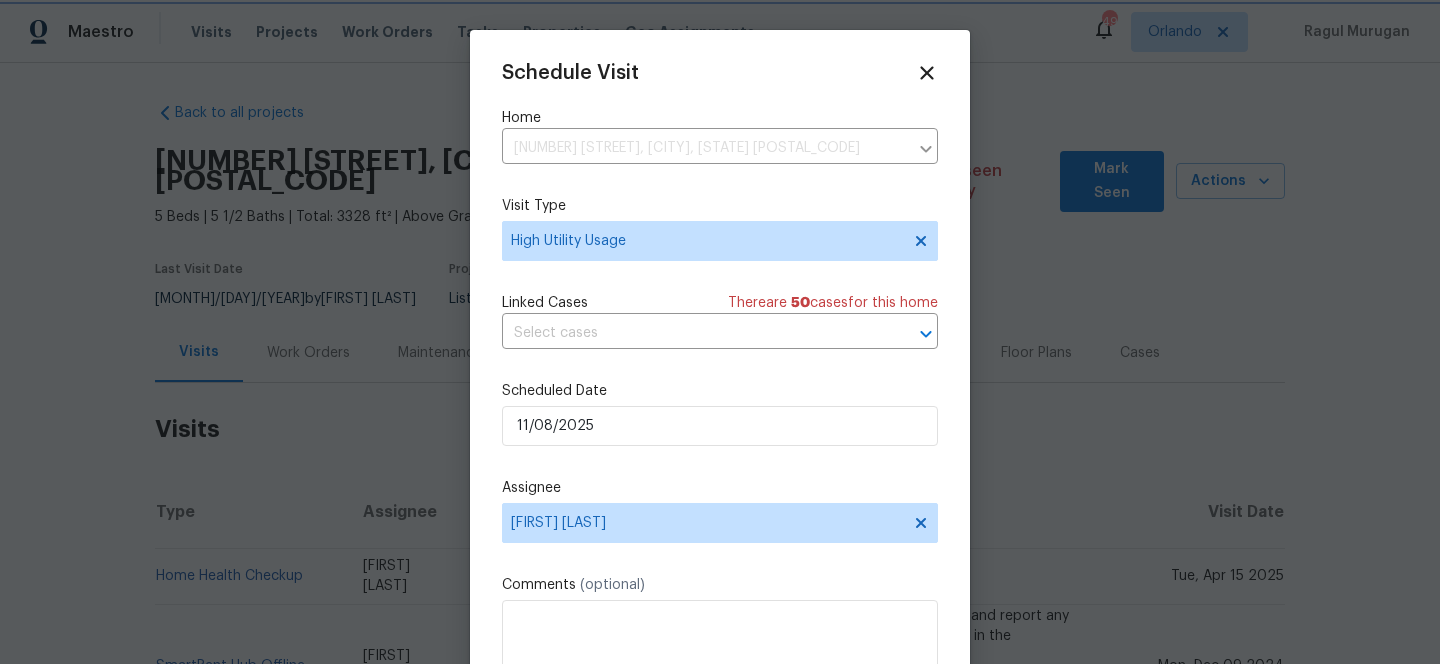 scroll, scrollTop: 36, scrollLeft: 0, axis: vertical 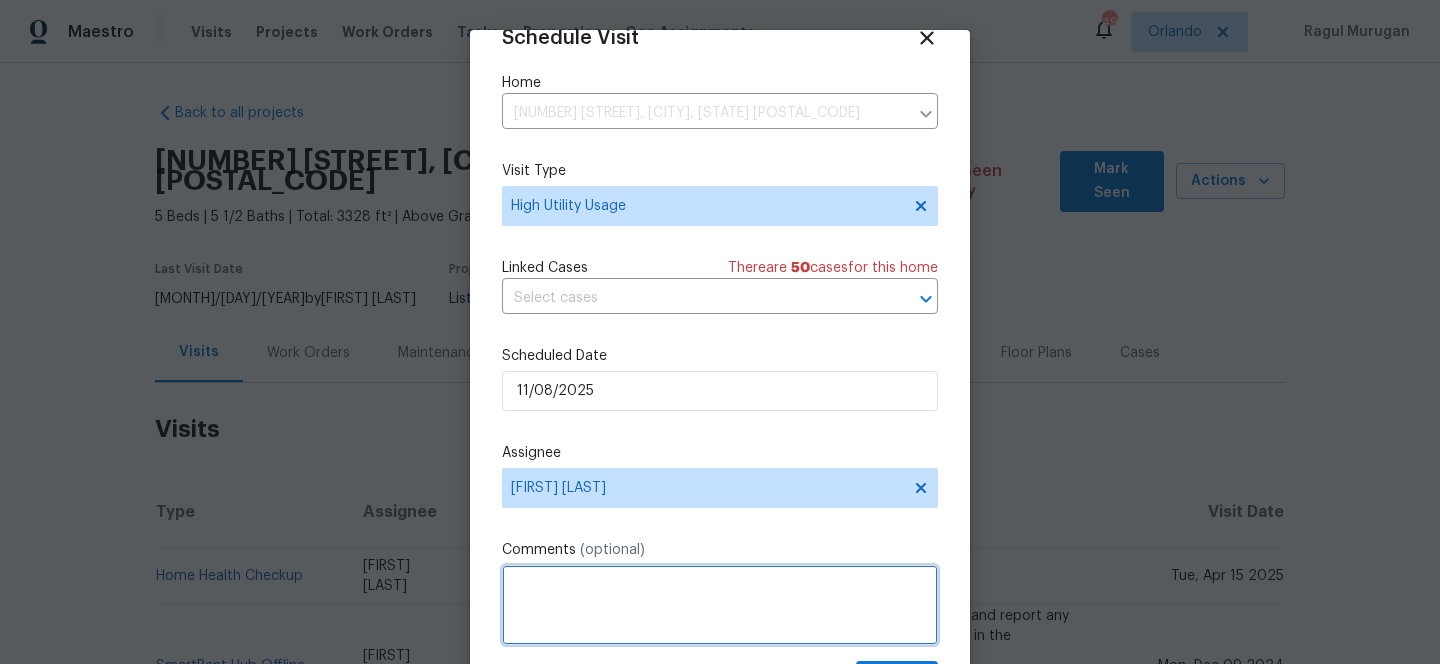click at bounding box center (720, 605) 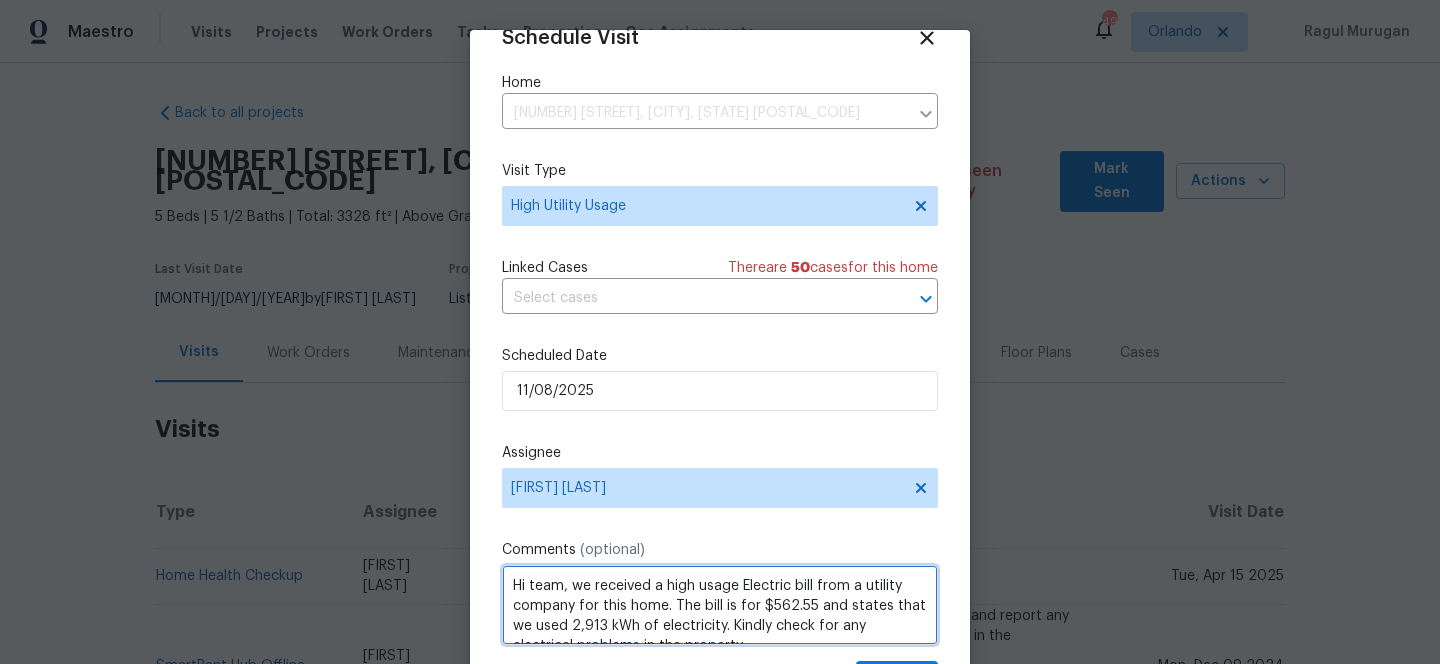 scroll, scrollTop: 9, scrollLeft: 0, axis: vertical 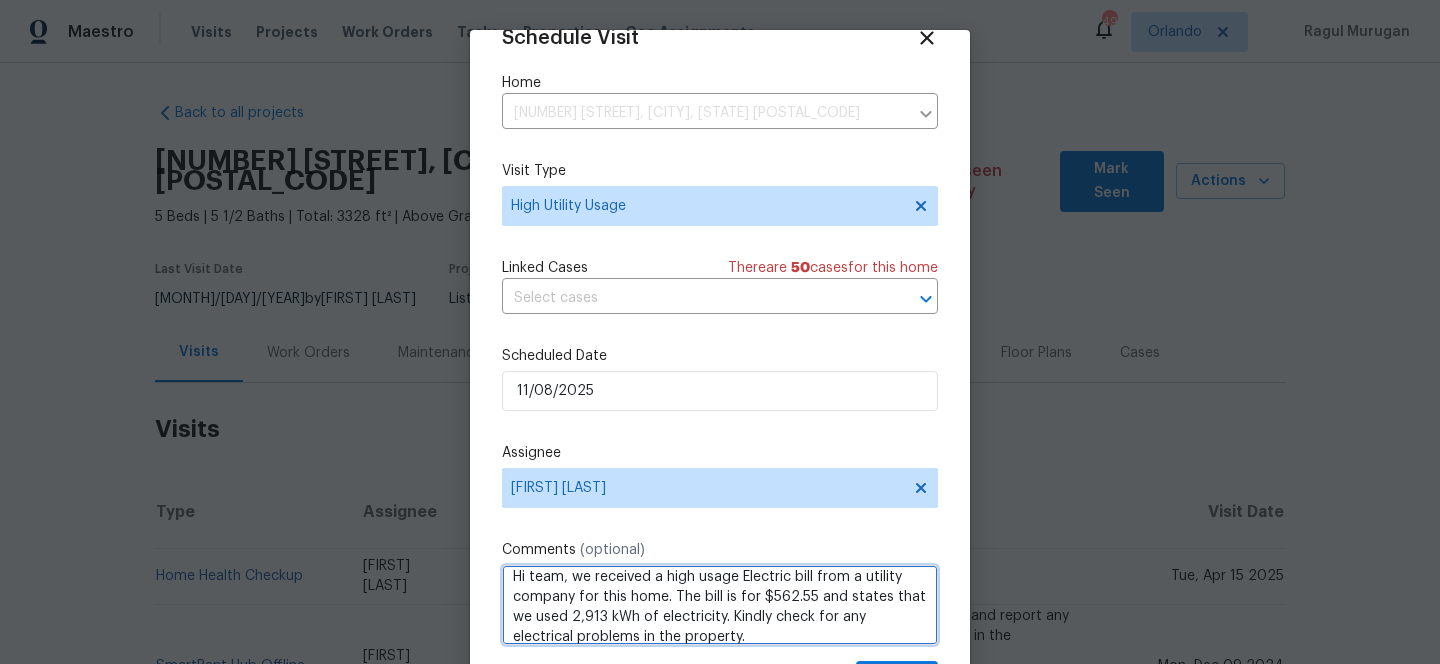 click on "electric" at bounding box center [0, 0] 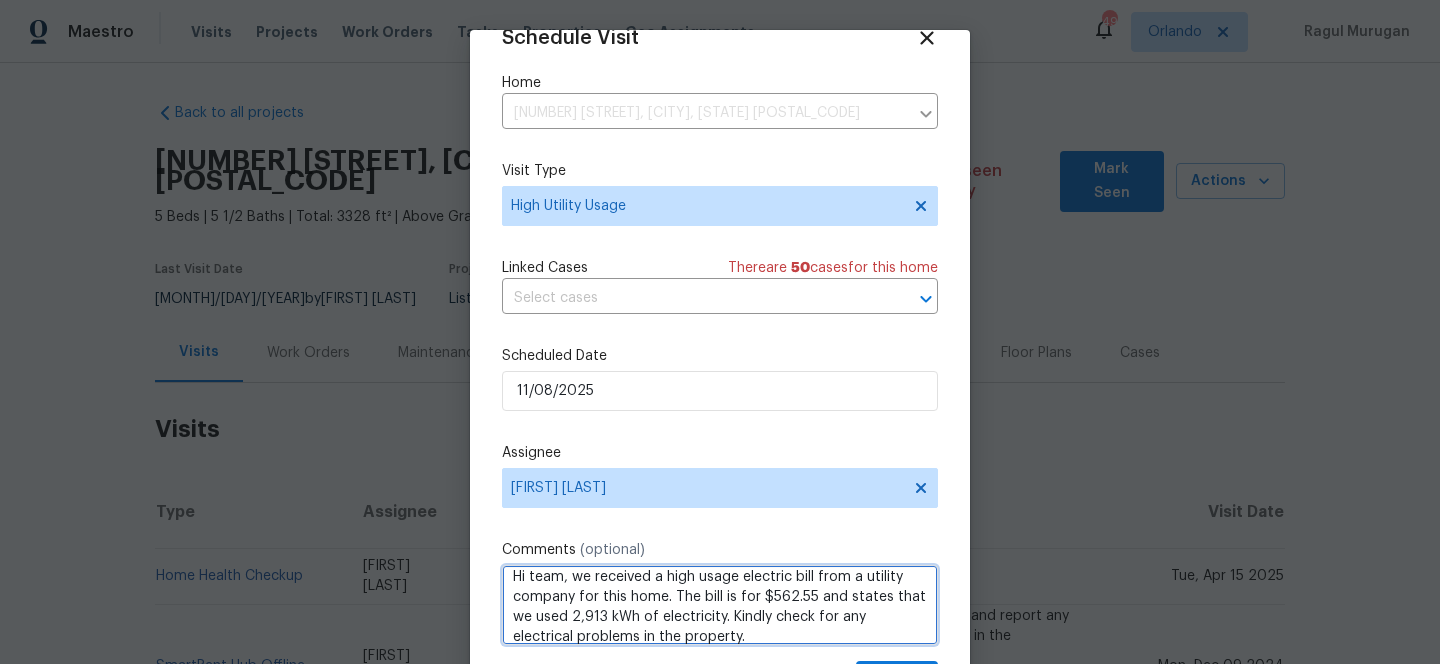 click on "We" at bounding box center (0, 0) 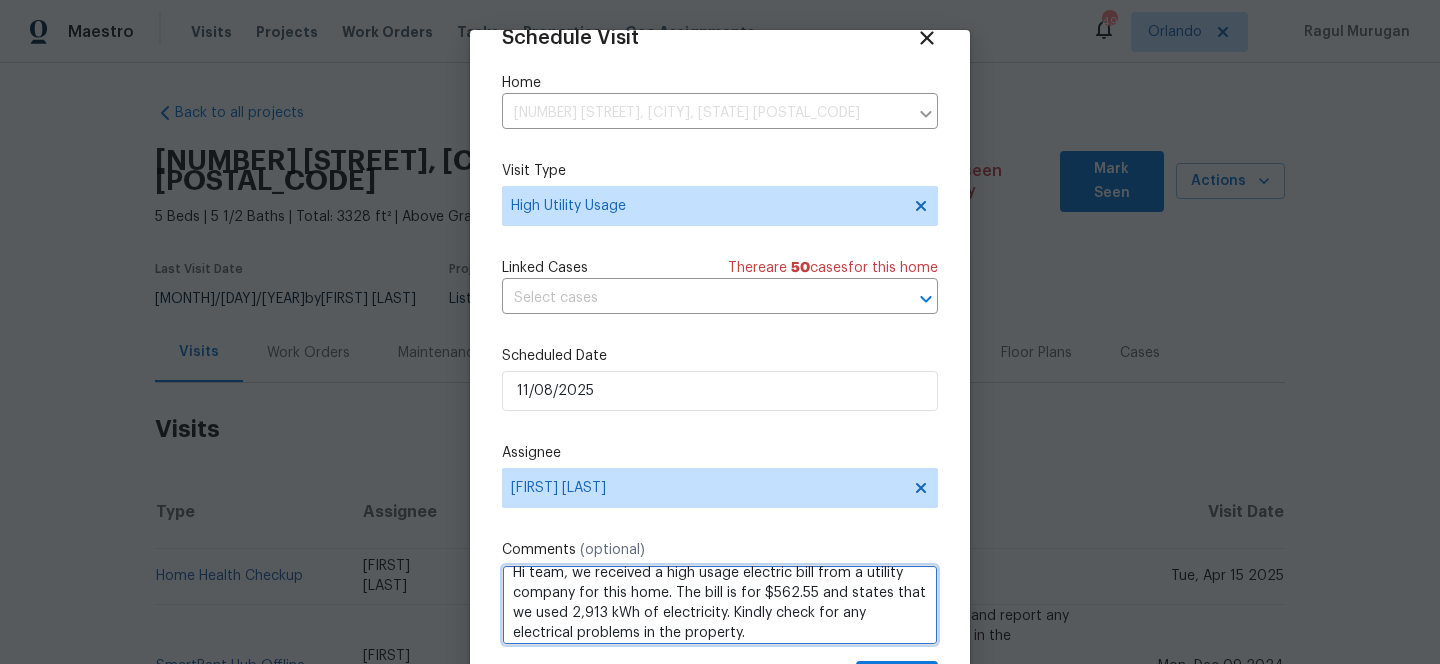 scroll, scrollTop: 22, scrollLeft: 0, axis: vertical 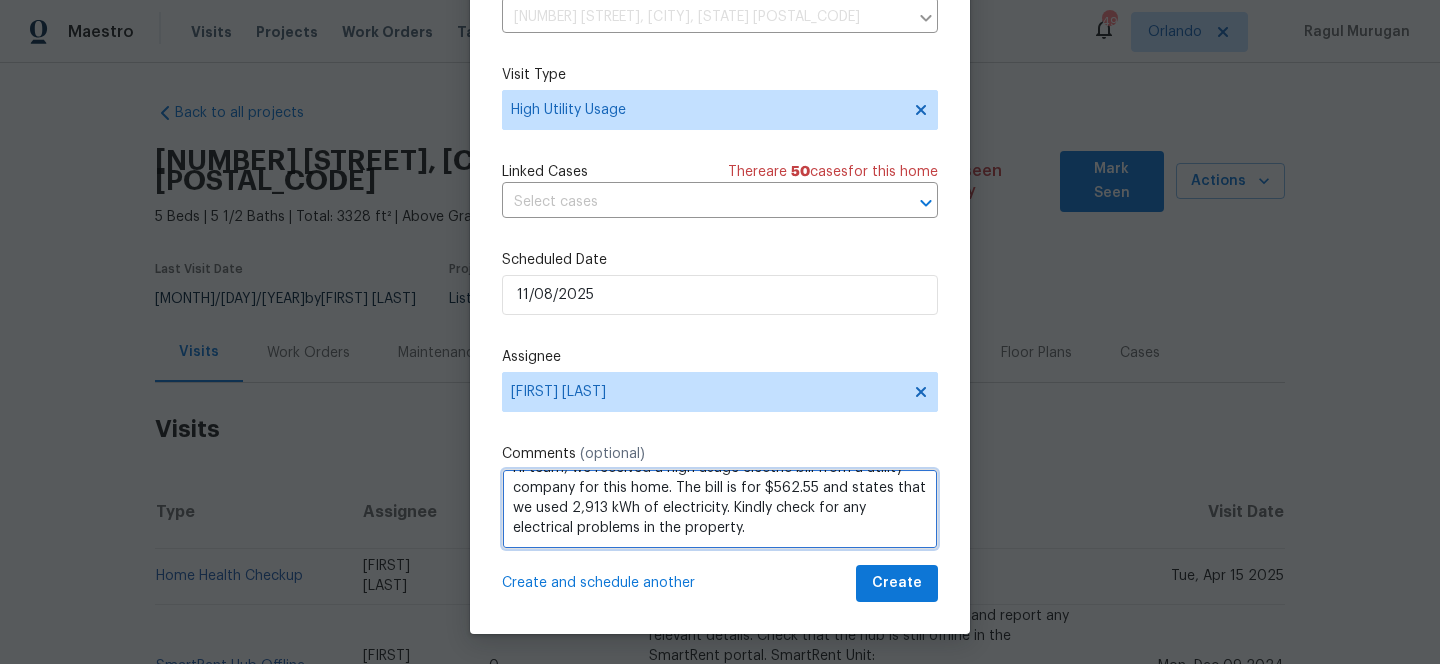 type on "Hi team, We received a high usage electric bill from a utility company for this home. The bill is for $562.55 and states that we used 2,913 kWh of electricity. Kindly check for any electrical problems in the property." 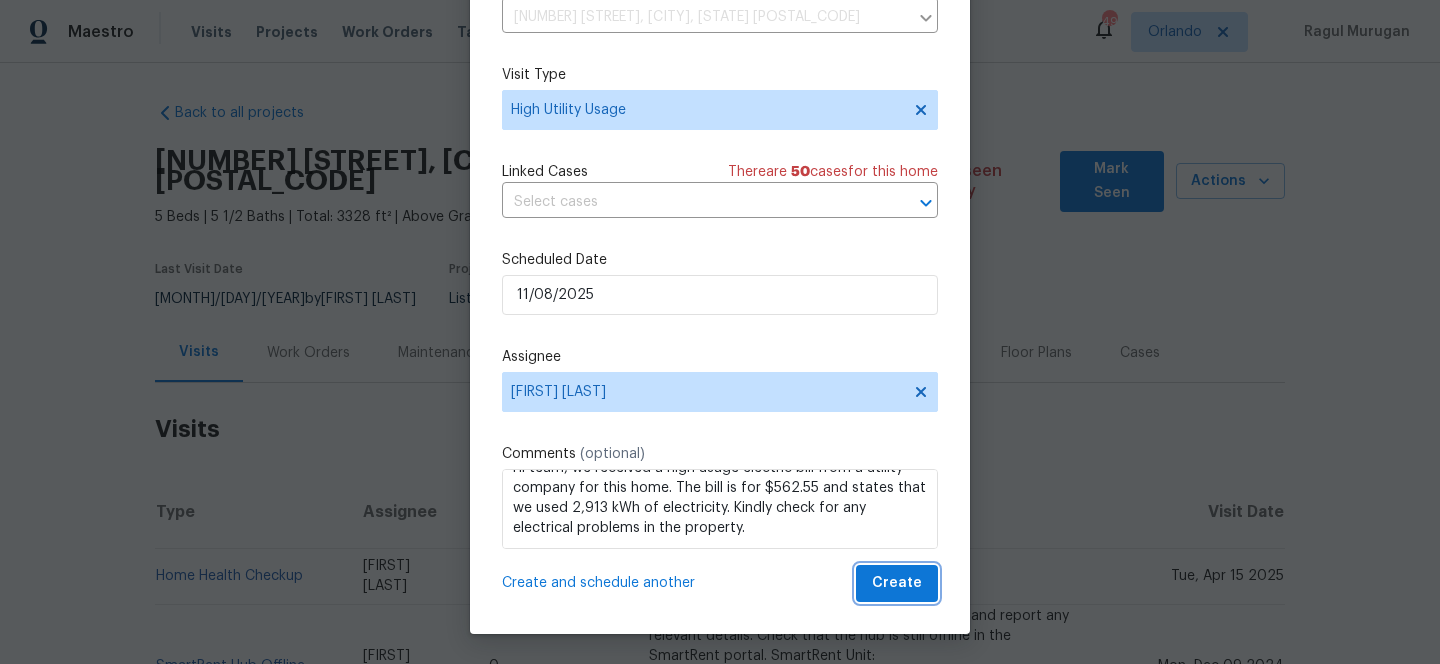 click on "Create" at bounding box center [897, 583] 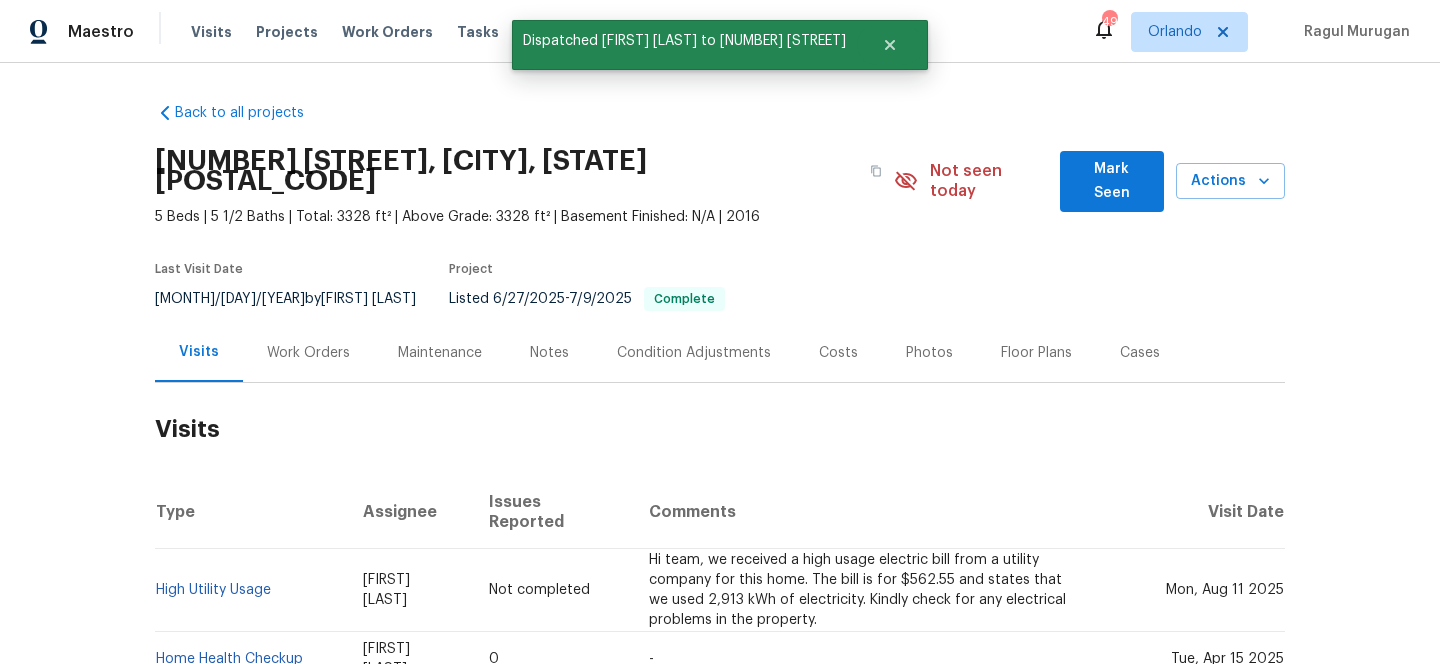 click on "Assignee" at bounding box center [410, 512] 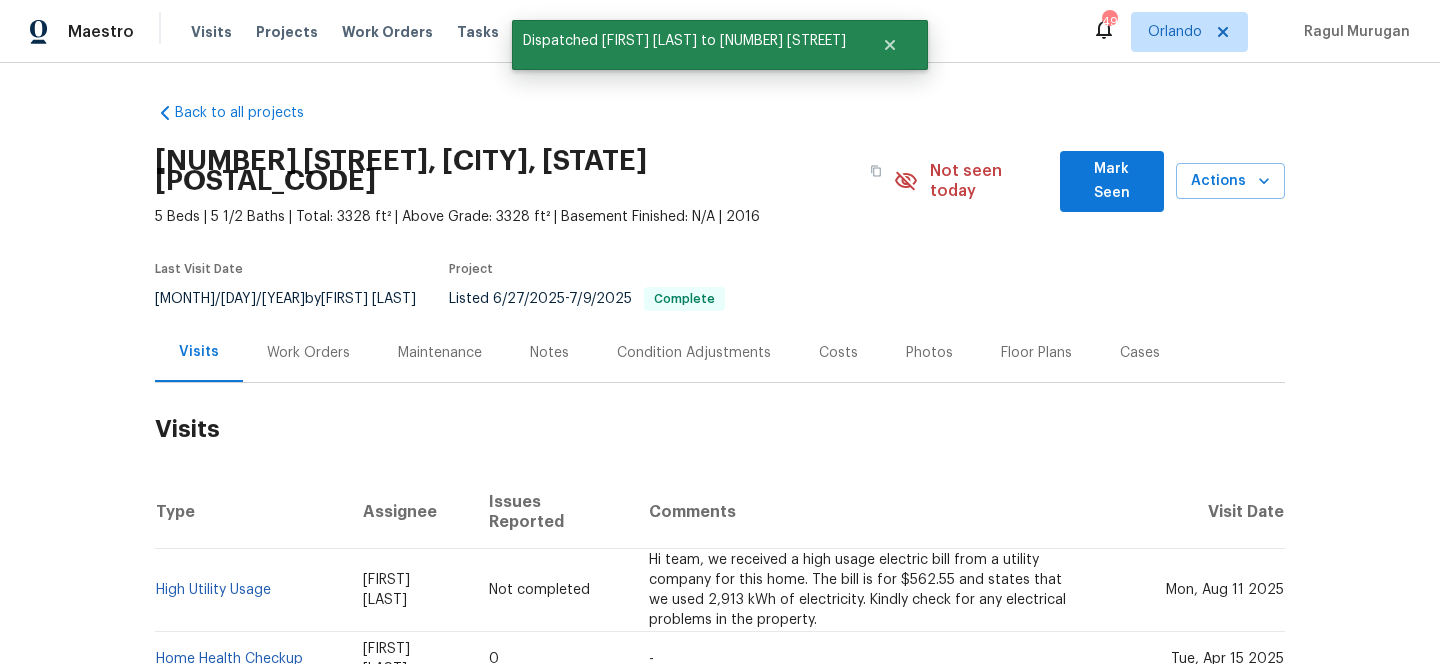 scroll, scrollTop: 0, scrollLeft: 0, axis: both 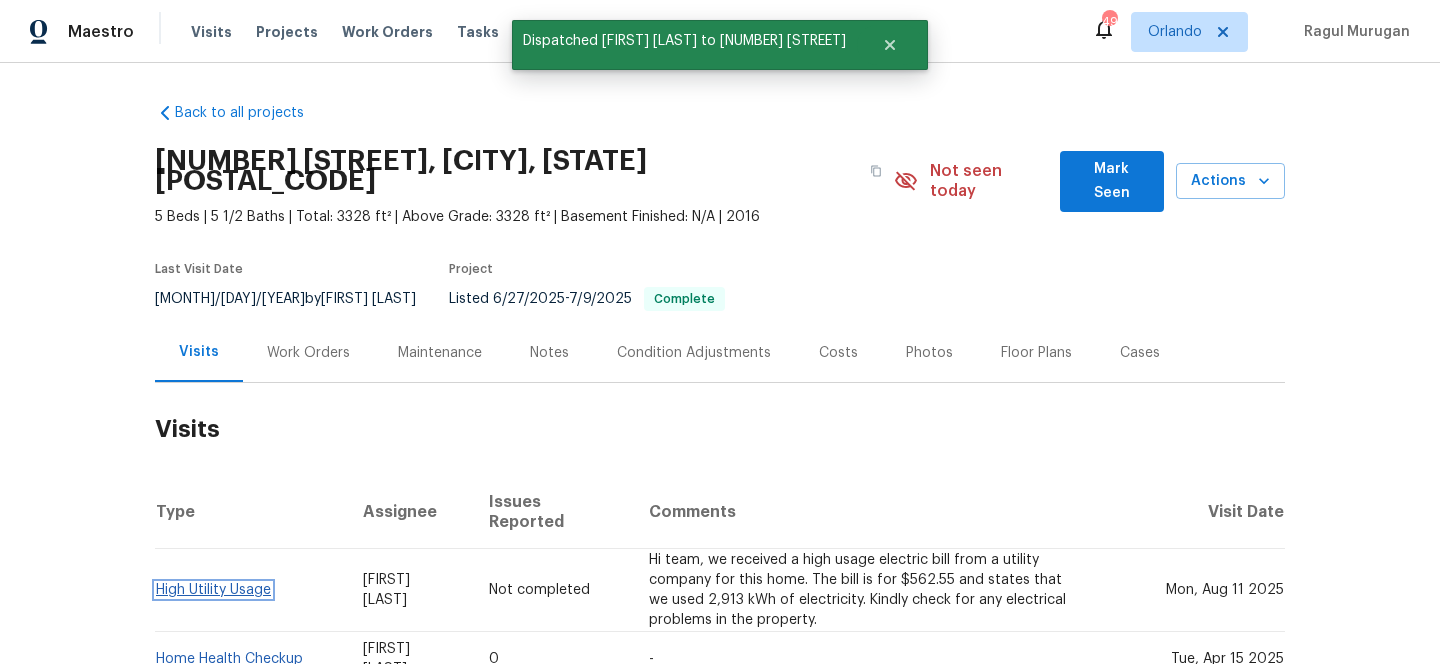 click on "High Utility Usage" at bounding box center (213, 590) 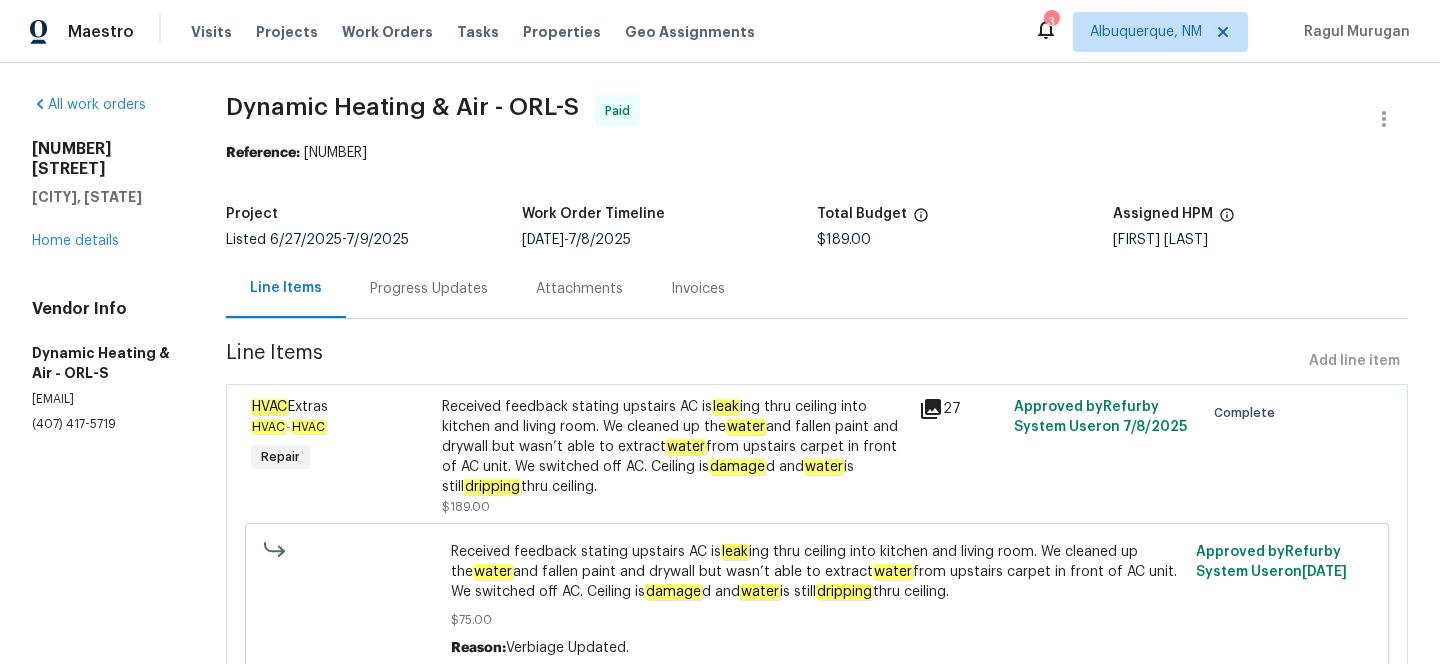 scroll, scrollTop: 0, scrollLeft: 0, axis: both 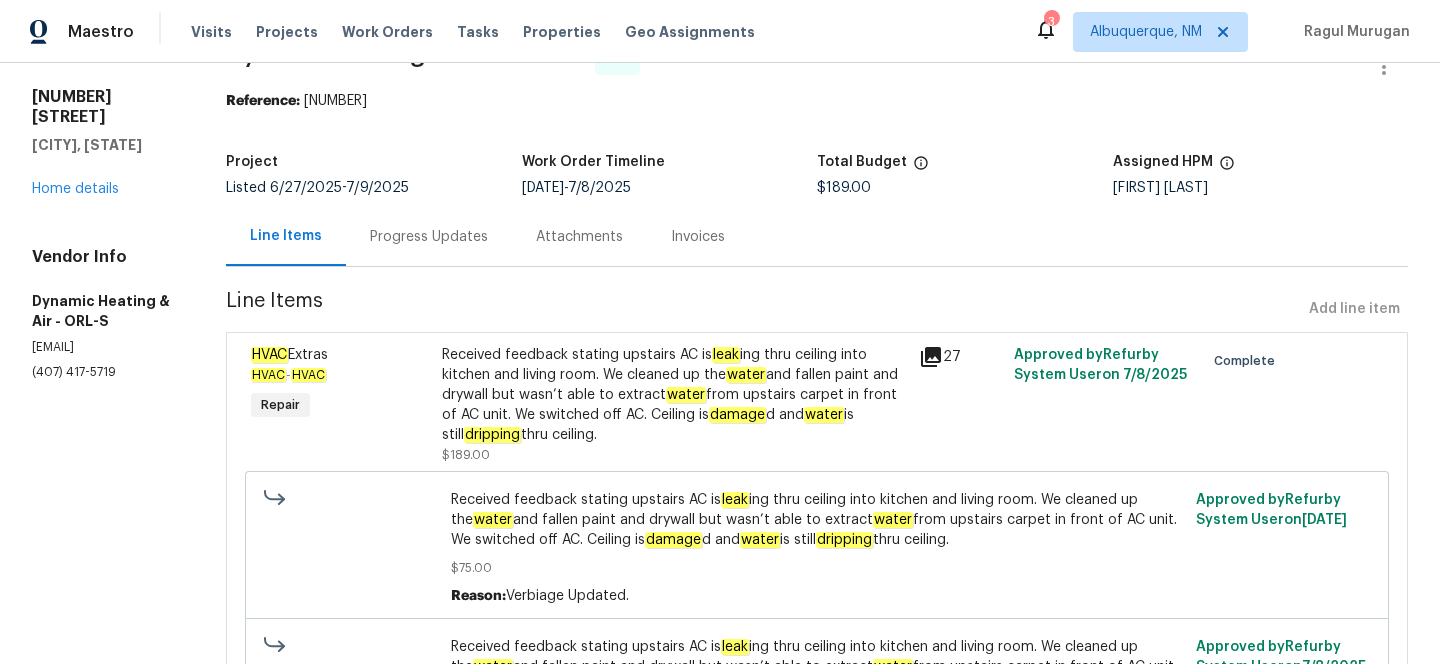 click on "Progress Updates" at bounding box center [429, 237] 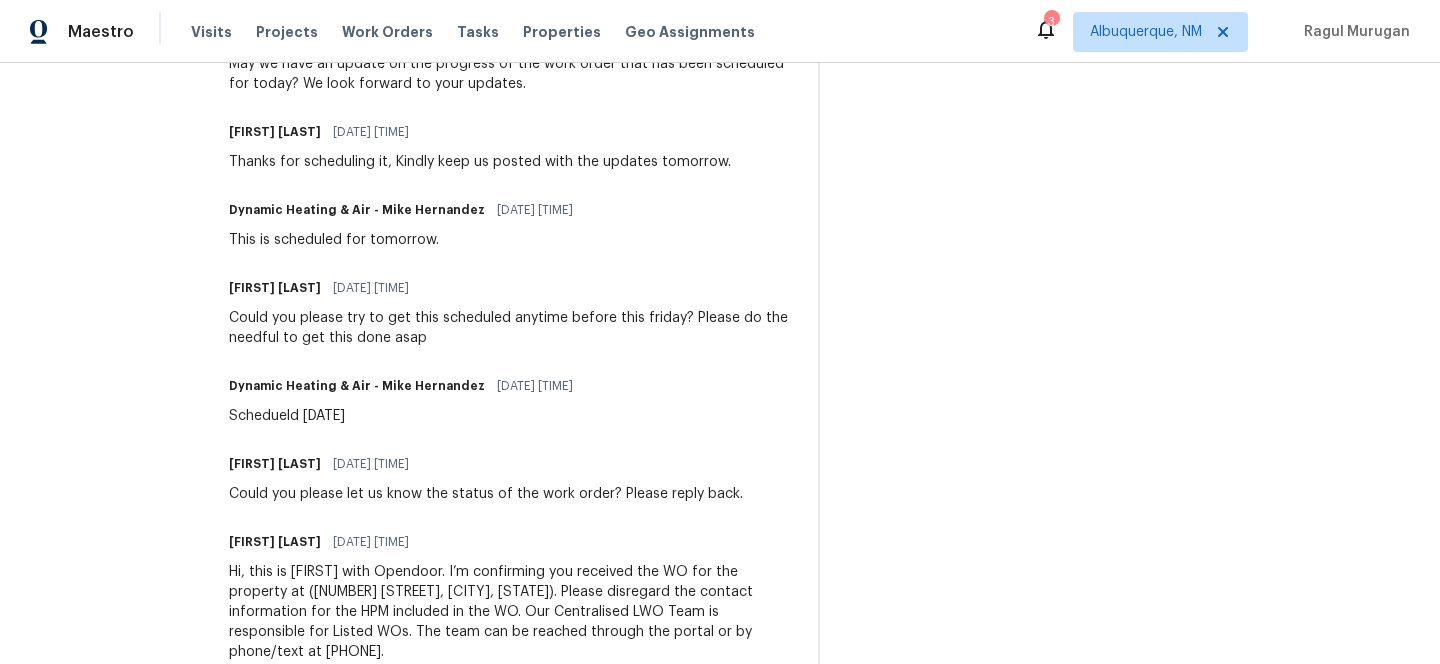 scroll, scrollTop: 1175, scrollLeft: 0, axis: vertical 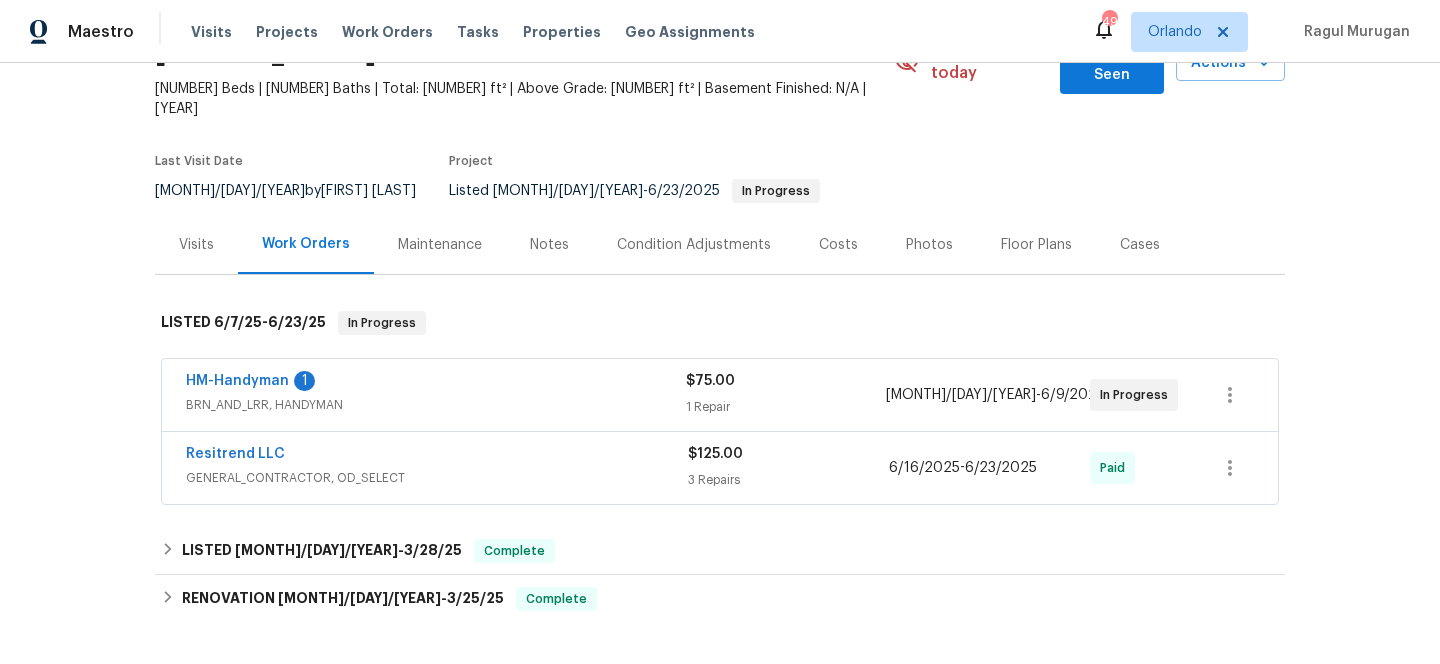 click on "BRN_AND_LRR, HANDYMAN" at bounding box center (436, 405) 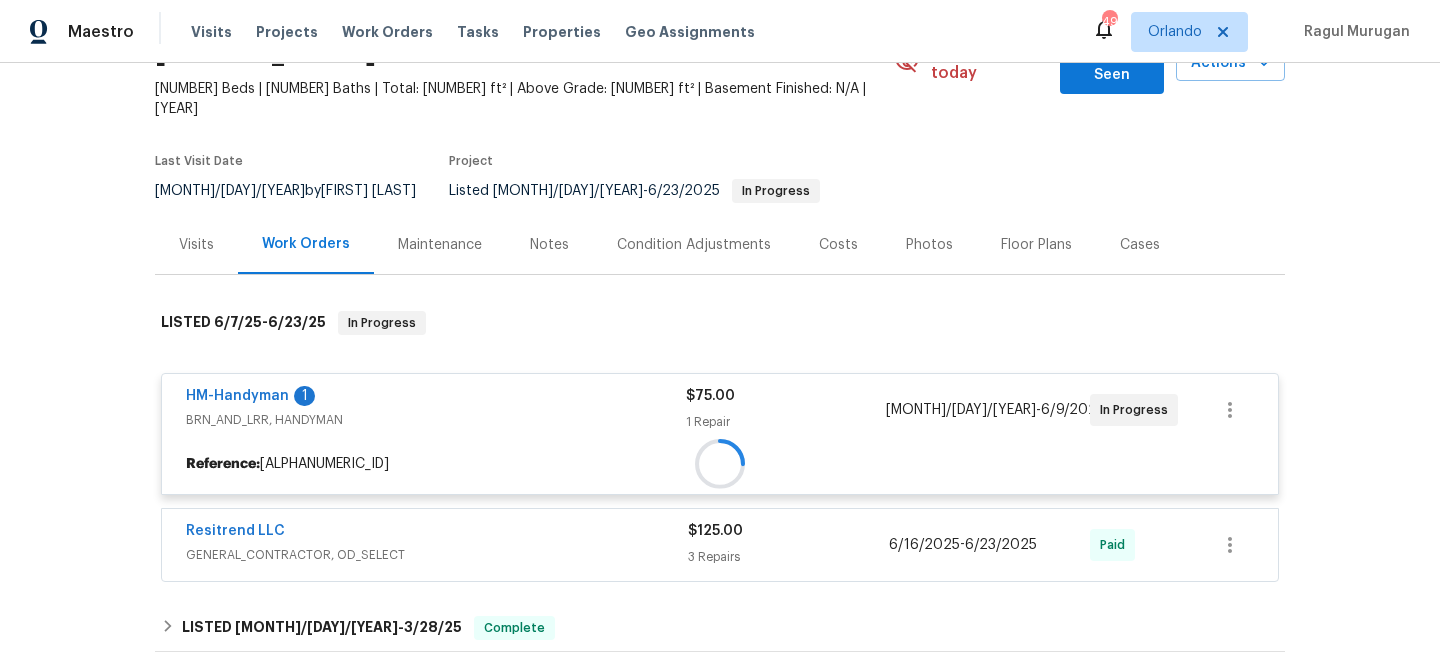 scroll, scrollTop: 240, scrollLeft: 0, axis: vertical 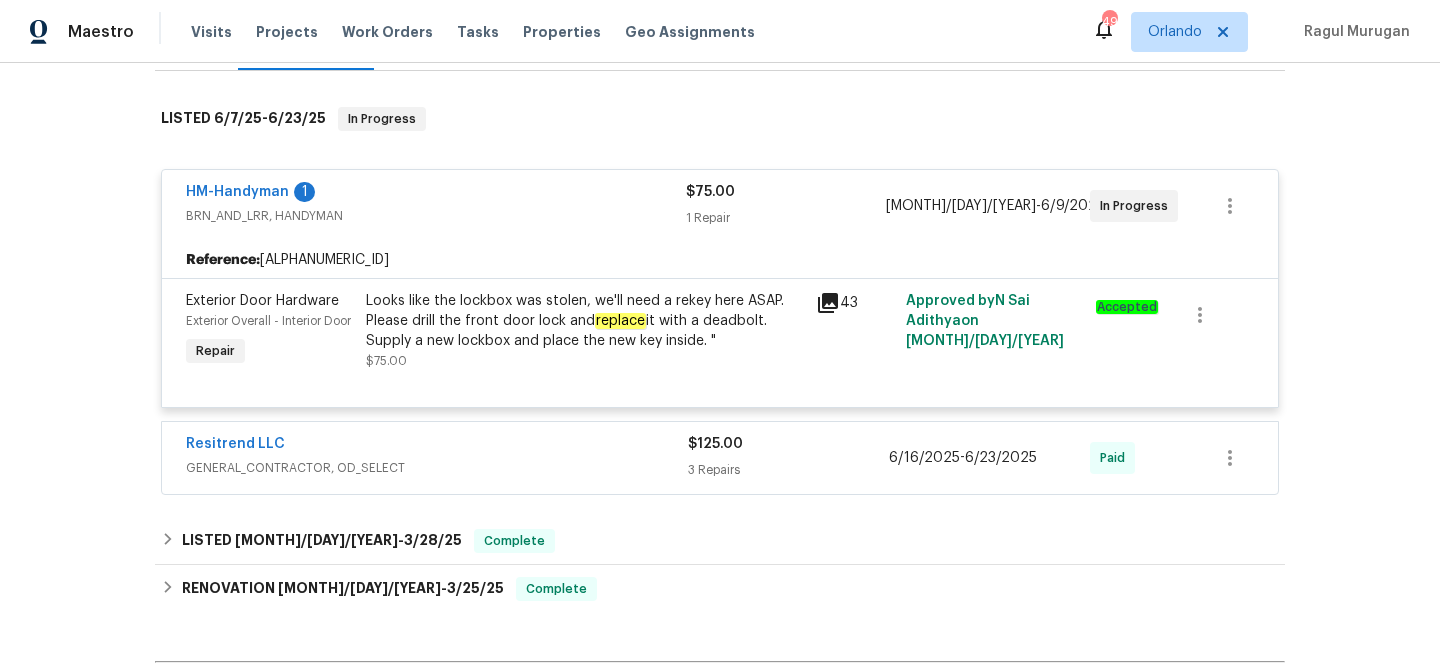 click on "Resitrend LLC" at bounding box center (437, 446) 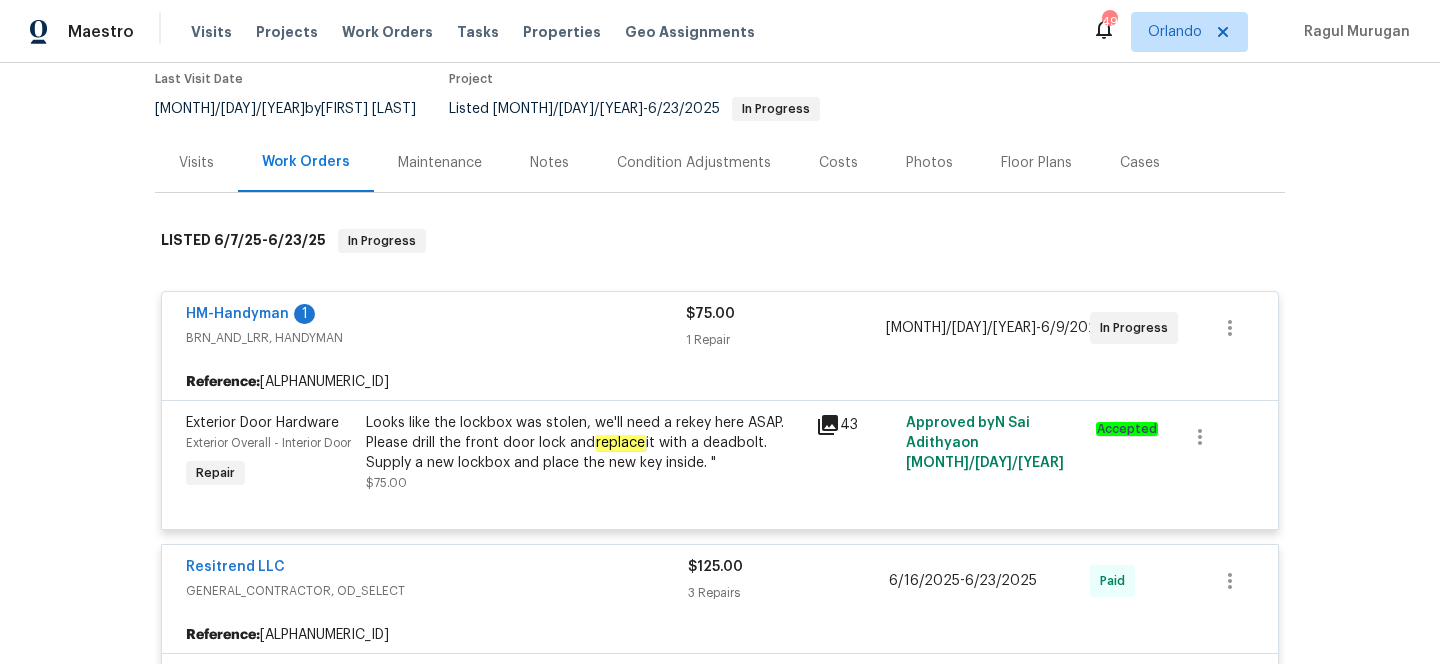 scroll, scrollTop: 244, scrollLeft: 0, axis: vertical 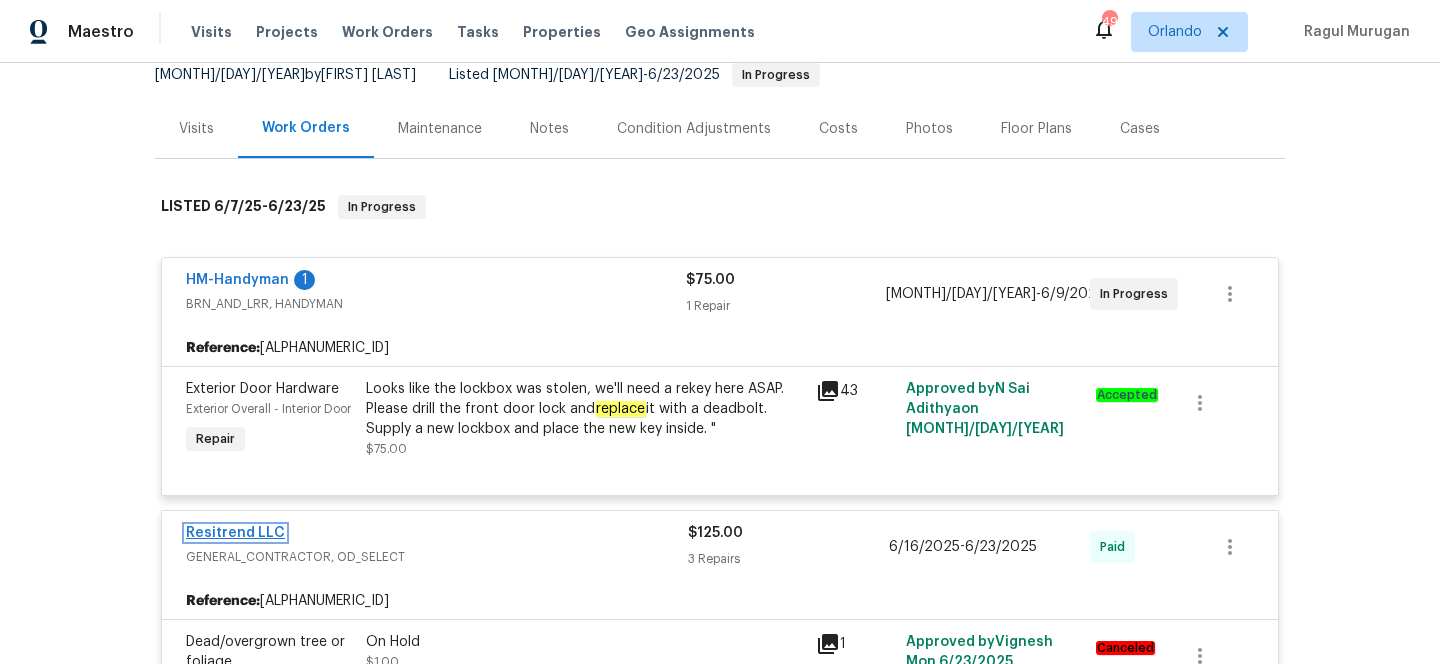 click on "Resitrend LLC" at bounding box center (235, 533) 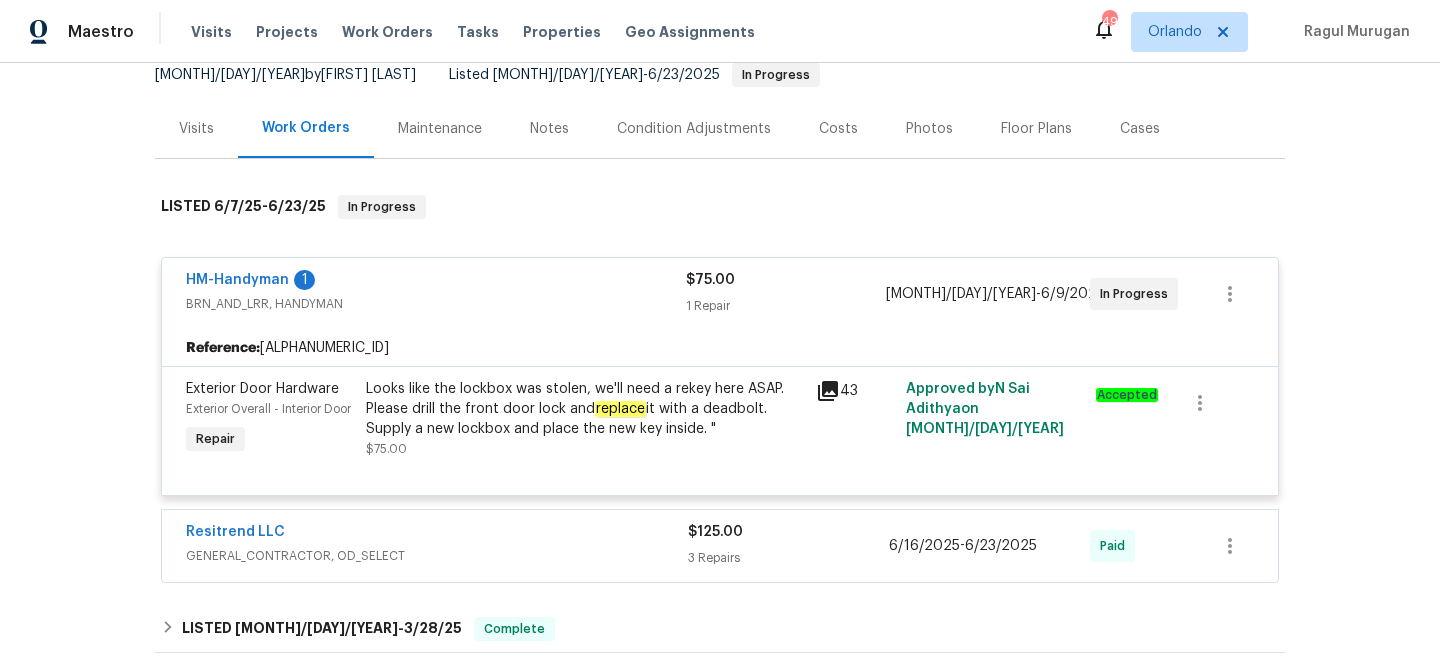 click on "Visits" at bounding box center [196, 129] 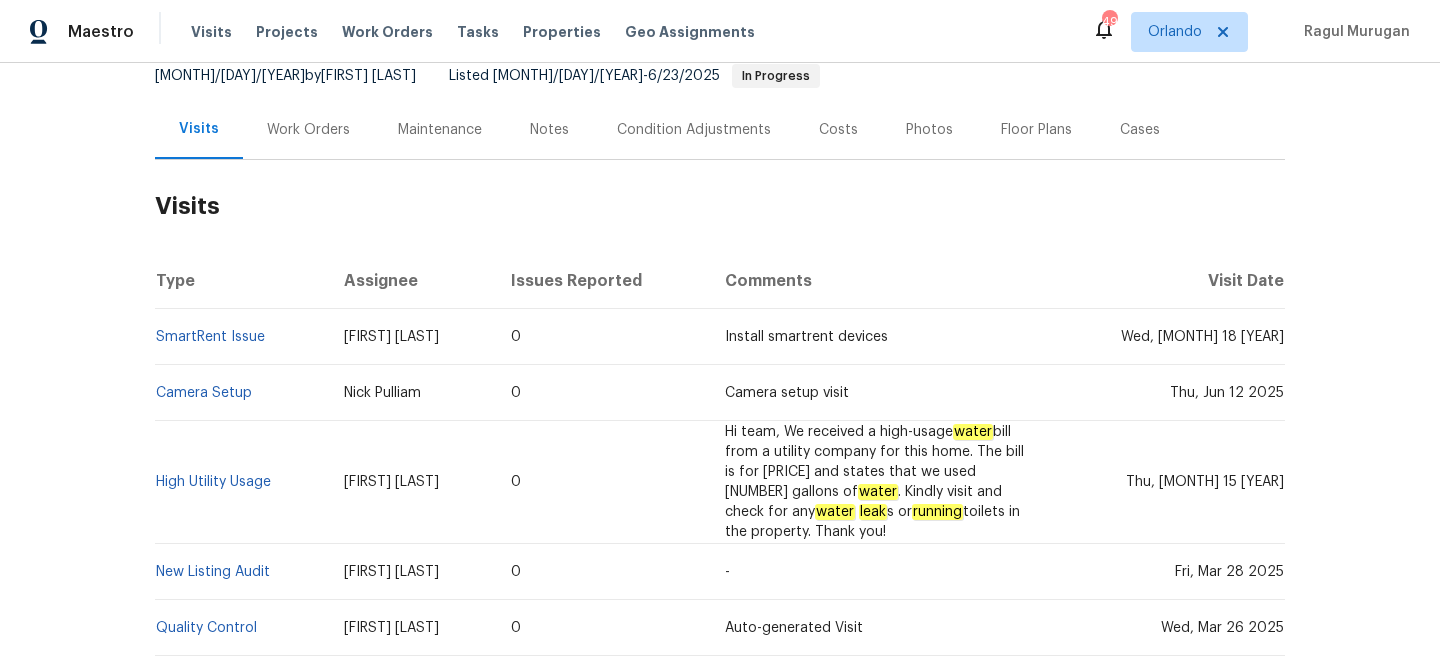 click on "High Utility Usage" at bounding box center [241, 482] 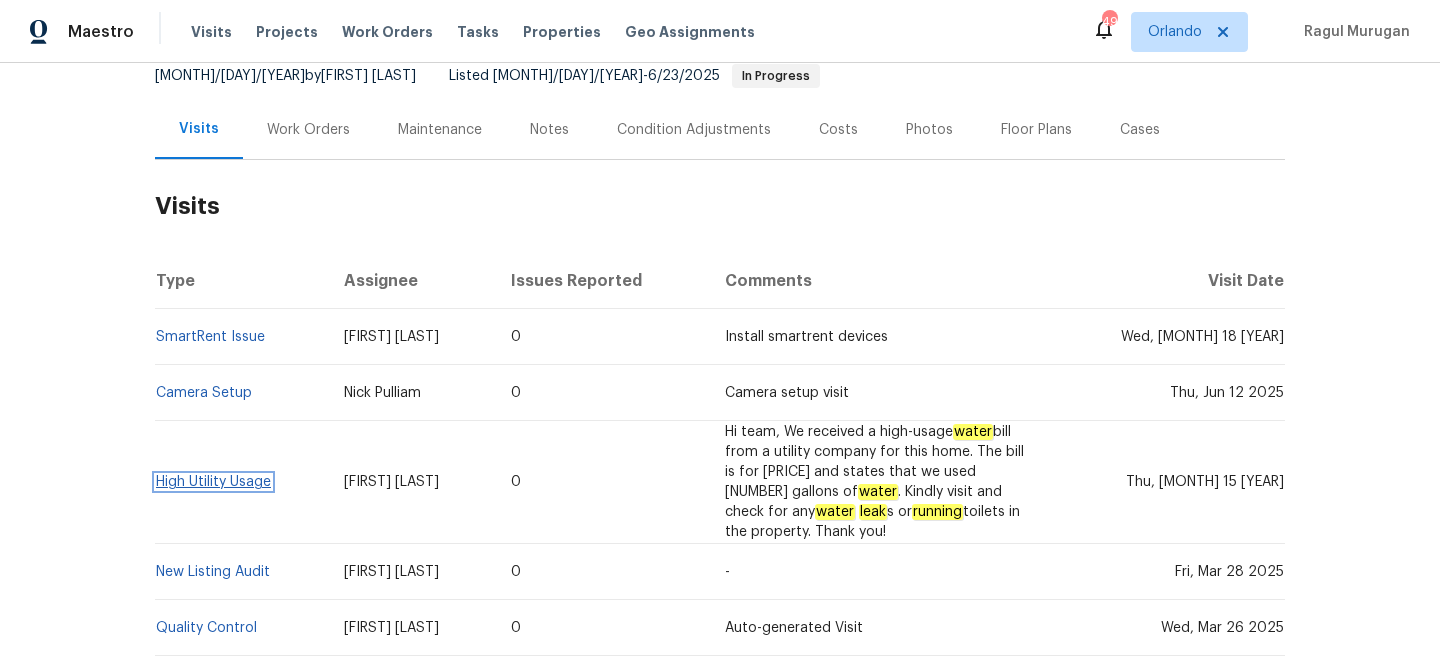 click on "High Utility Usage" at bounding box center (213, 482) 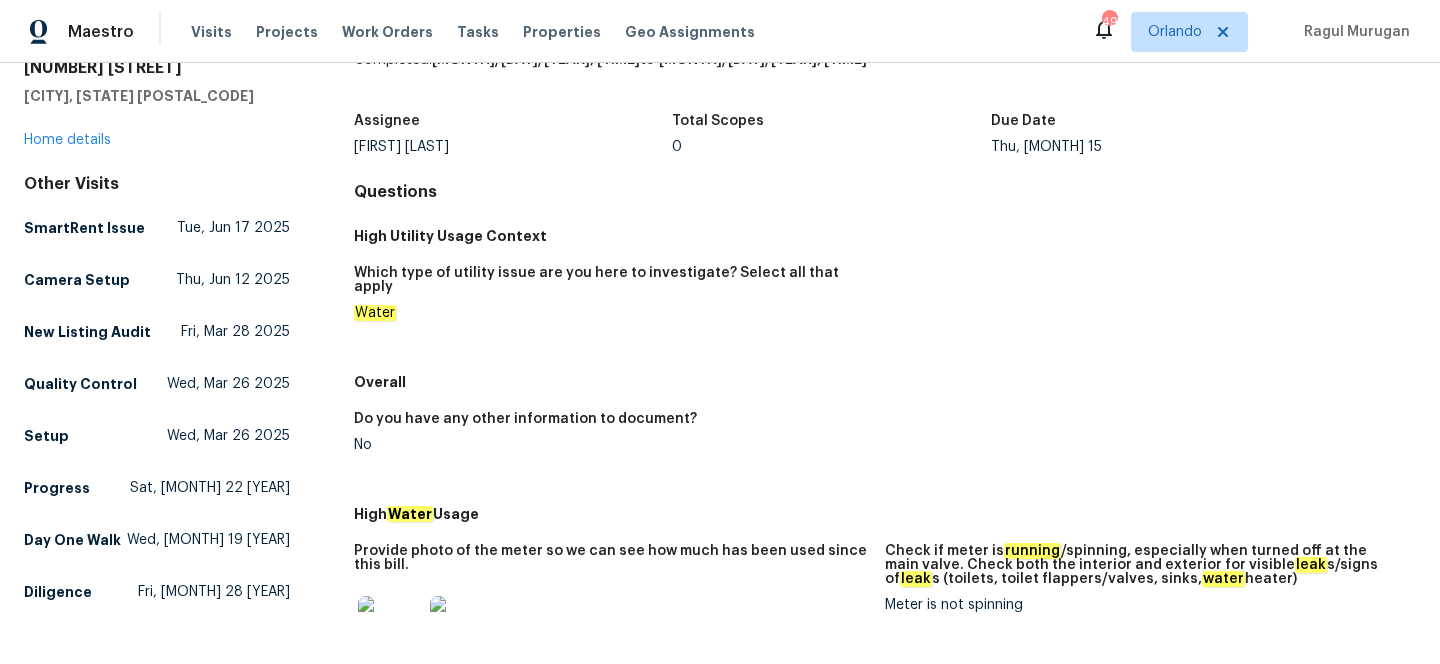 scroll, scrollTop: 0, scrollLeft: 0, axis: both 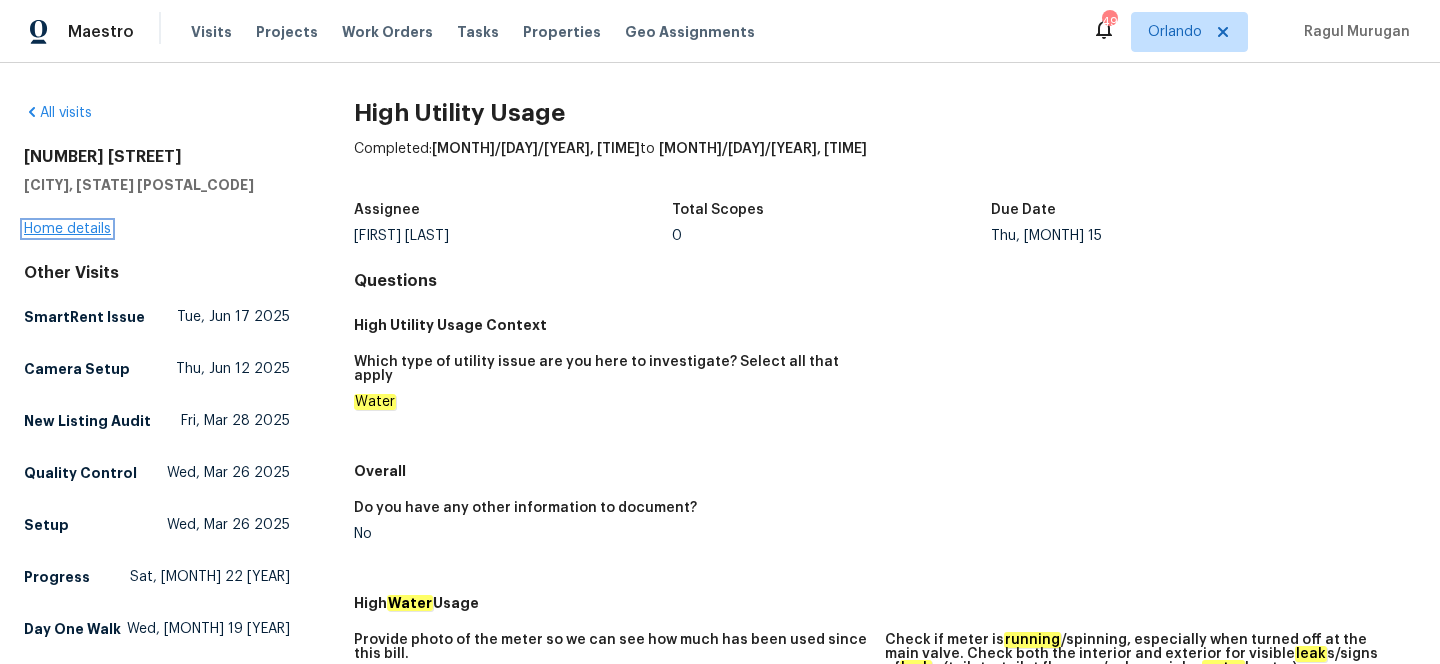 click on "Home details" at bounding box center (67, 229) 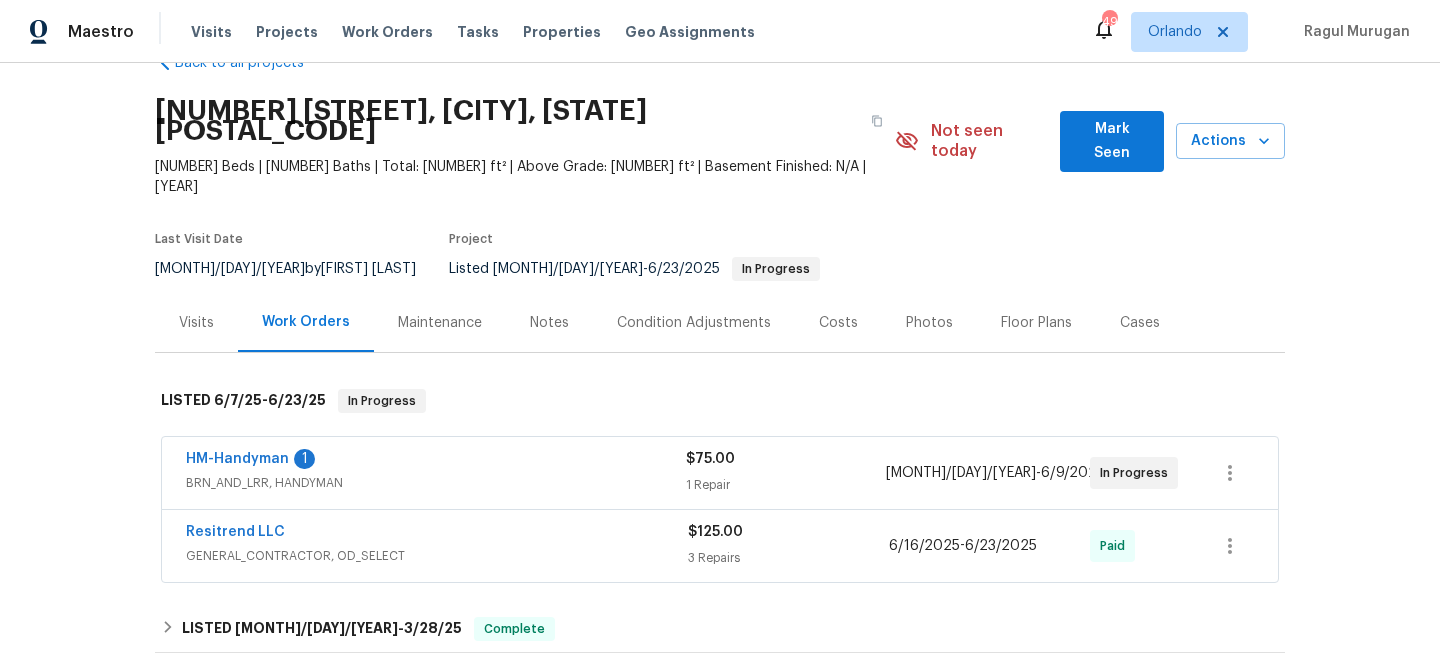 scroll, scrollTop: 102, scrollLeft: 0, axis: vertical 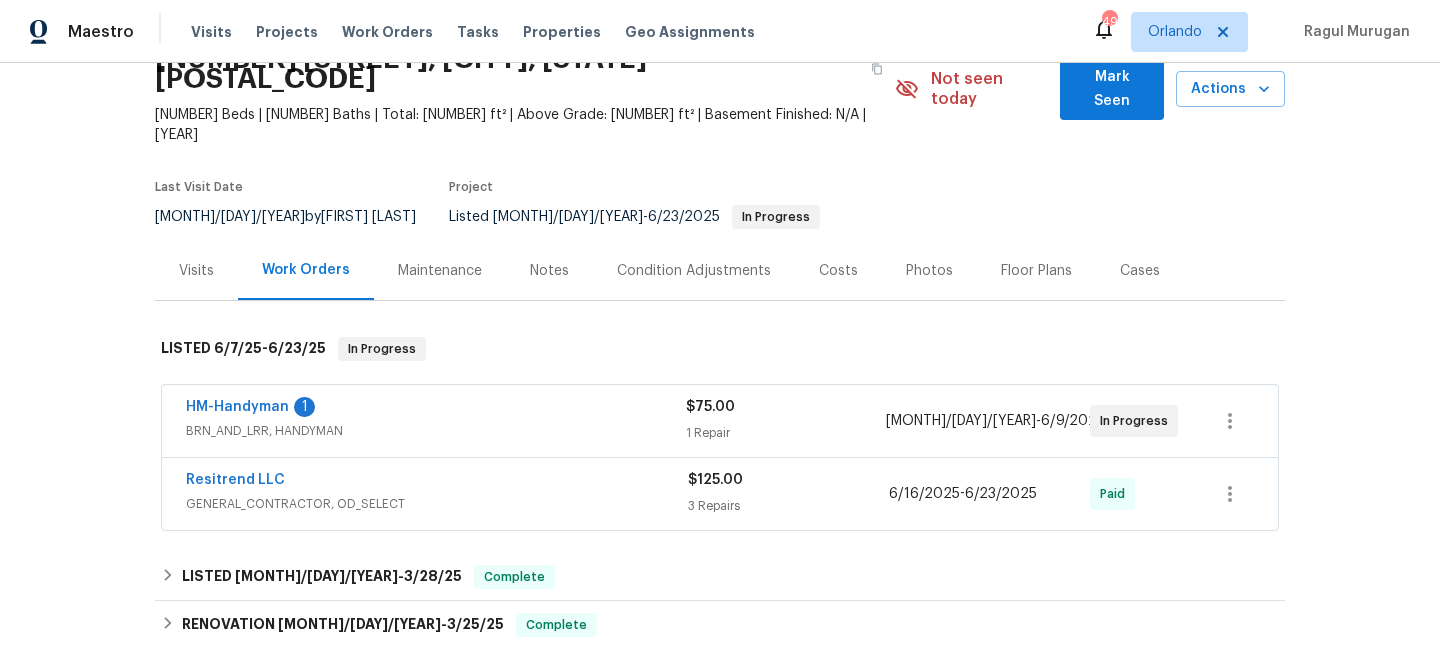 click on "Visits" at bounding box center [196, 271] 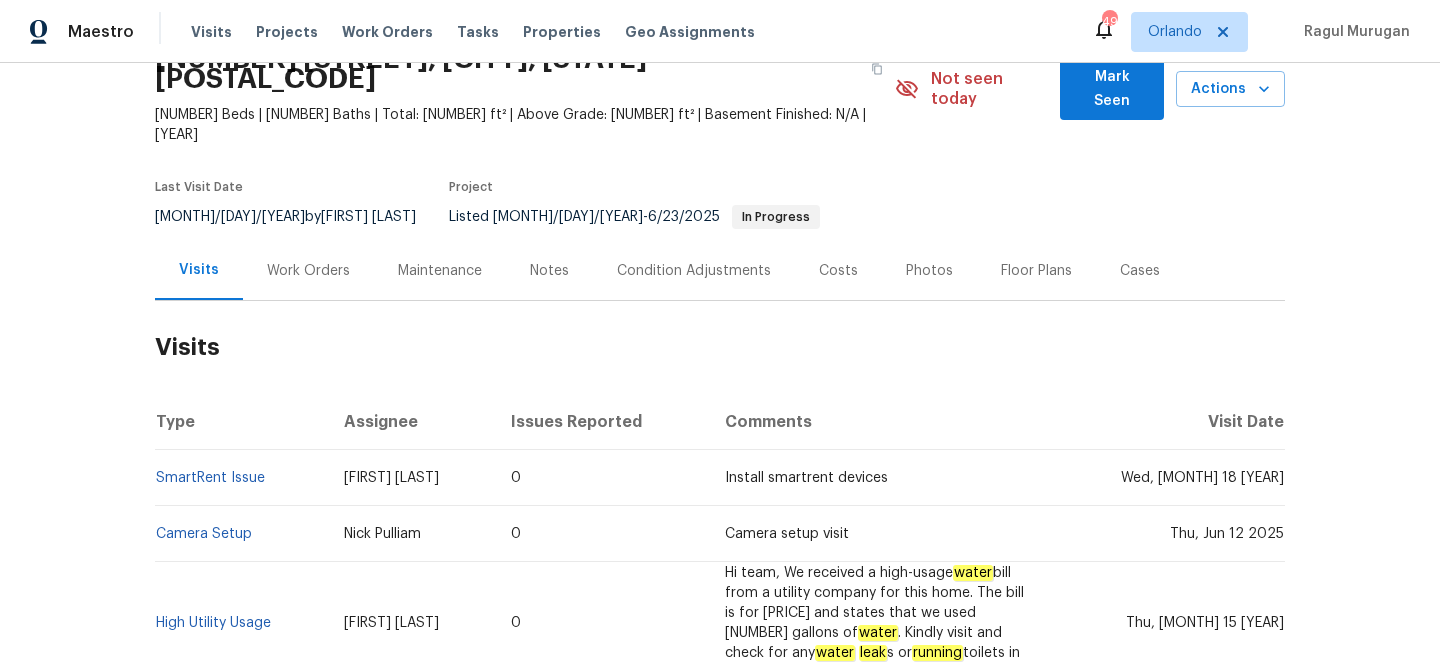 click on "High Utility Usage" at bounding box center [241, 623] 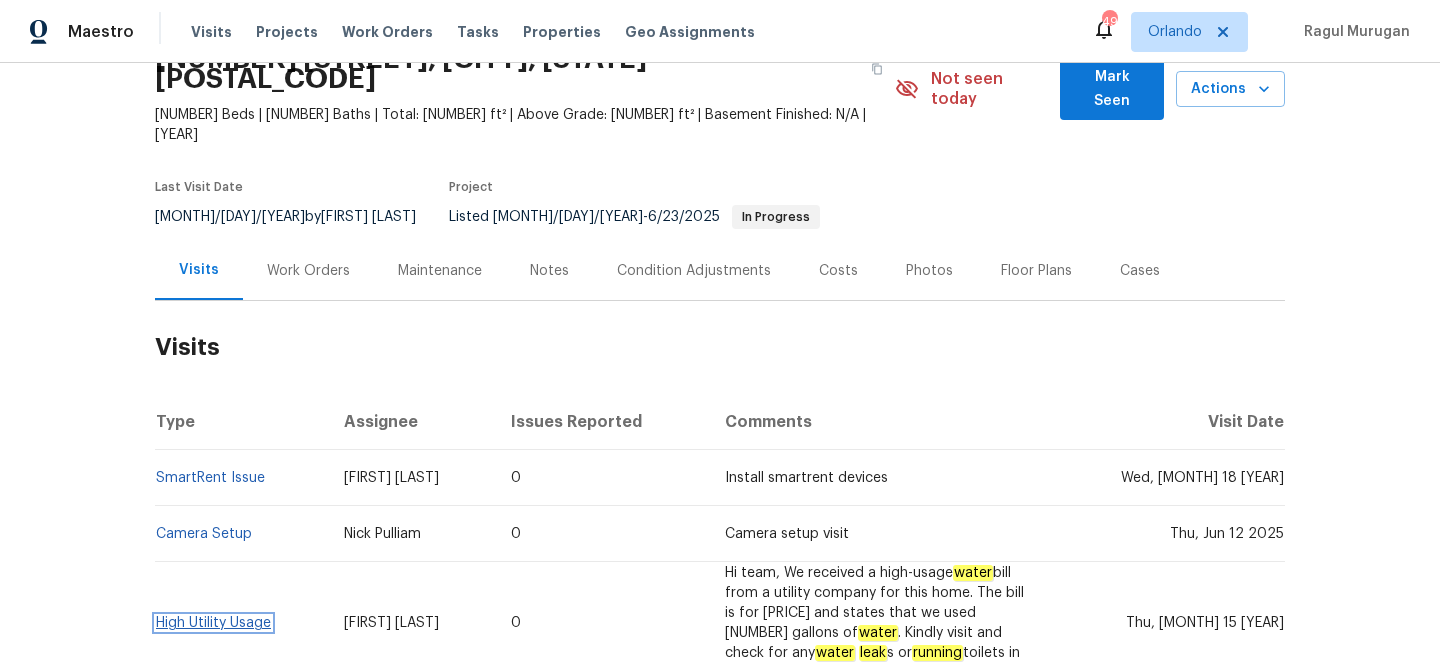 click on "High Utility Usage" at bounding box center (213, 623) 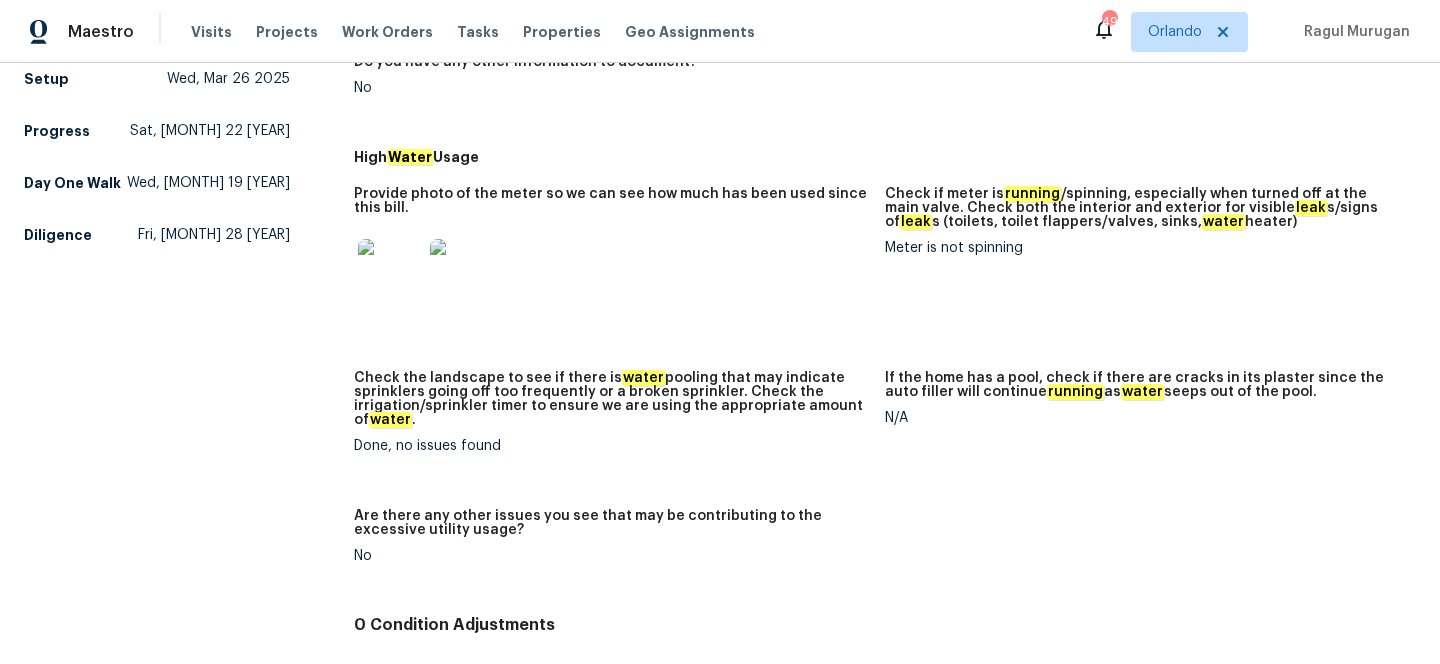 scroll, scrollTop: 441, scrollLeft: 0, axis: vertical 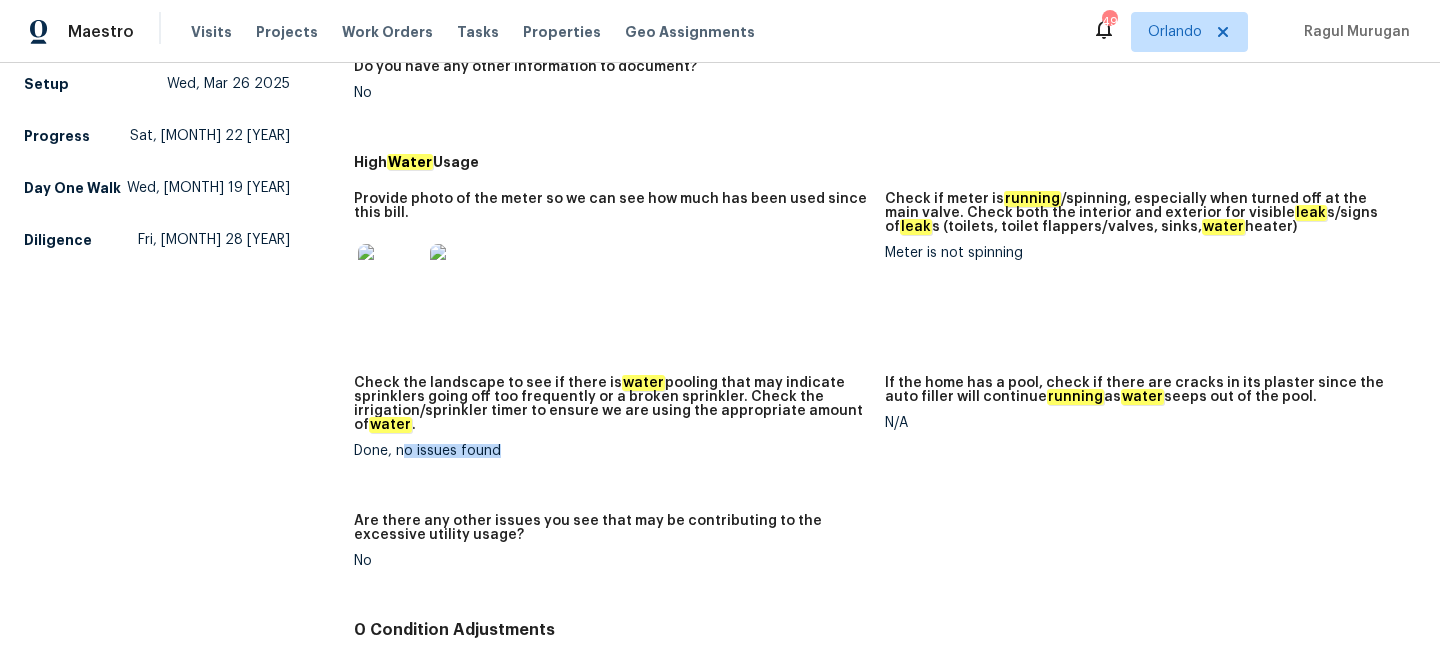 drag, startPoint x: 400, startPoint y: 439, endPoint x: 513, endPoint y: 439, distance: 113 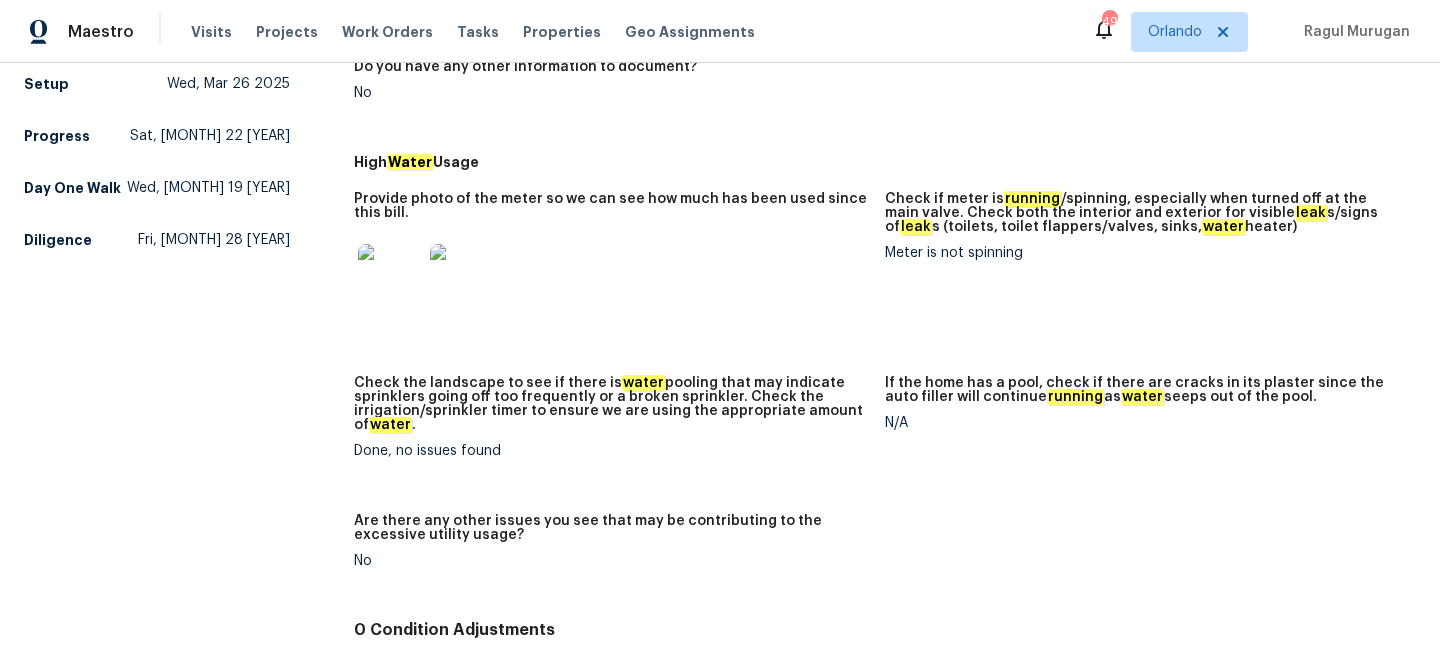 click on "Done, no issues found" at bounding box center (611, 451) 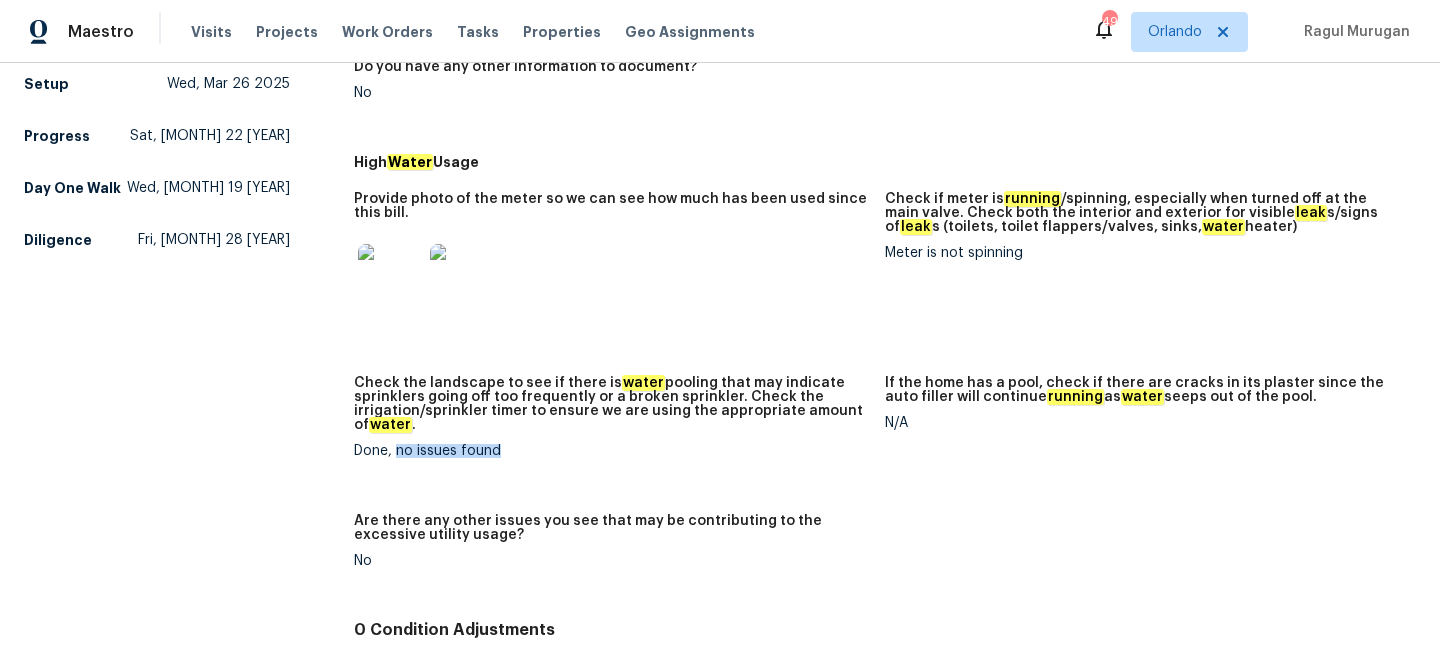 drag, startPoint x: 399, startPoint y: 439, endPoint x: 520, endPoint y: 439, distance: 121 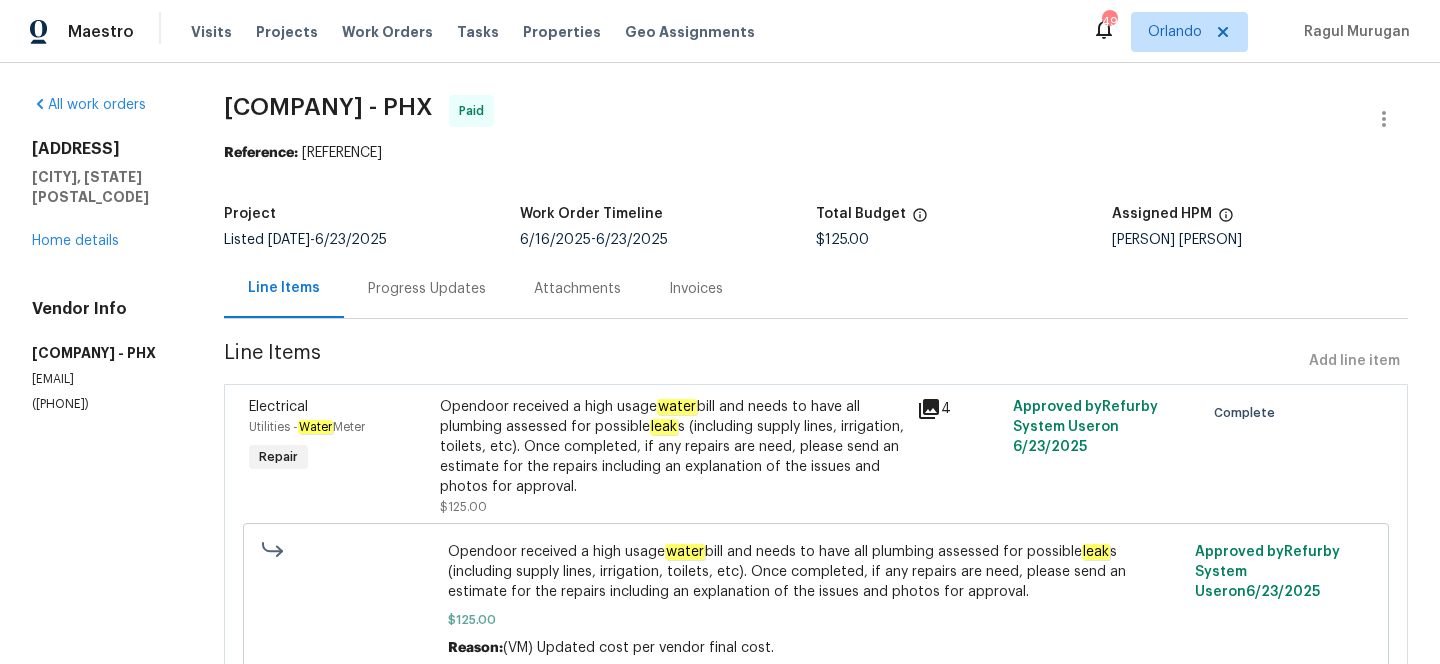 scroll, scrollTop: 0, scrollLeft: 0, axis: both 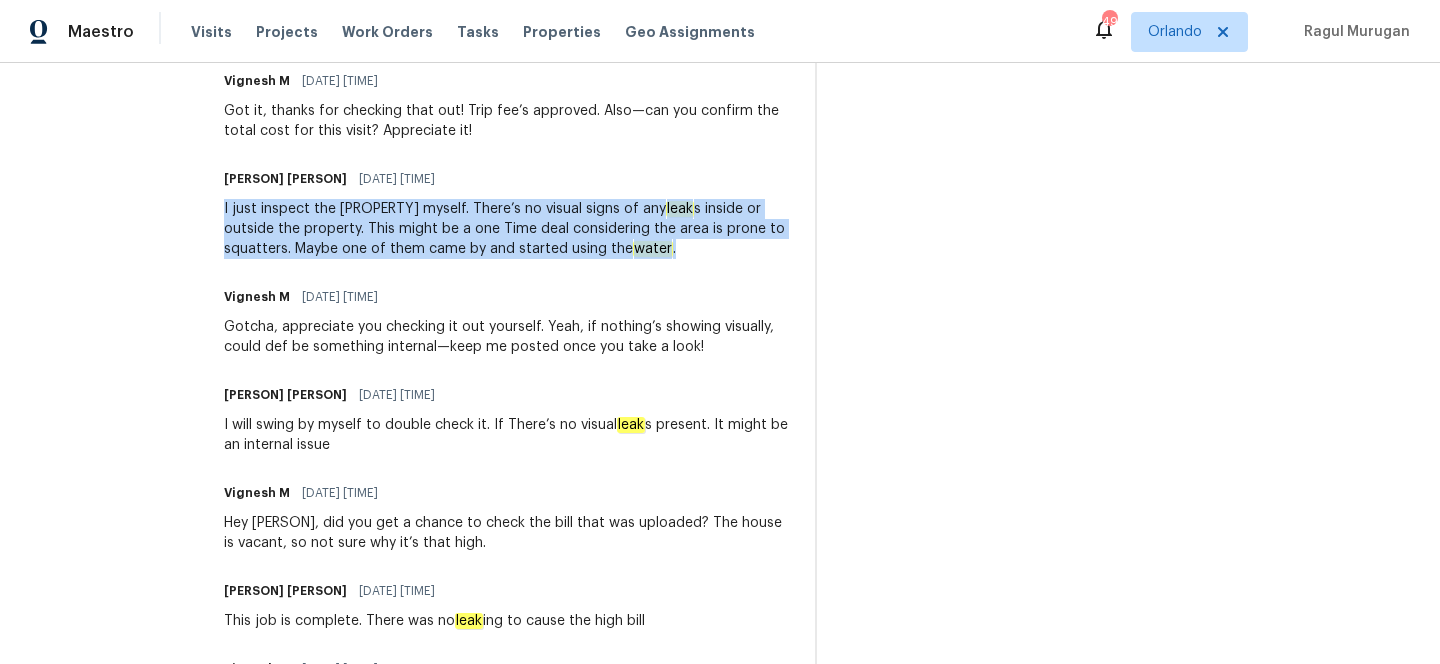 drag, startPoint x: 687, startPoint y: 254, endPoint x: 213, endPoint y: 212, distance: 475.85712 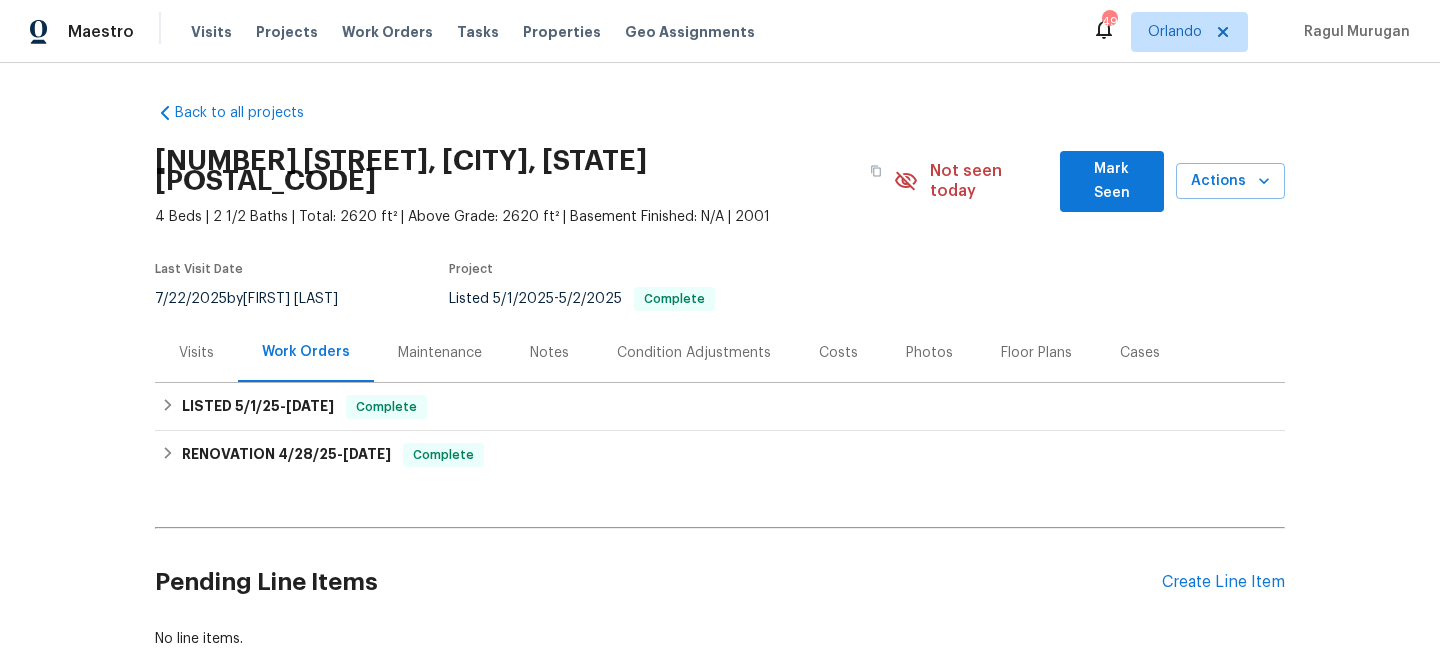 scroll, scrollTop: 0, scrollLeft: 0, axis: both 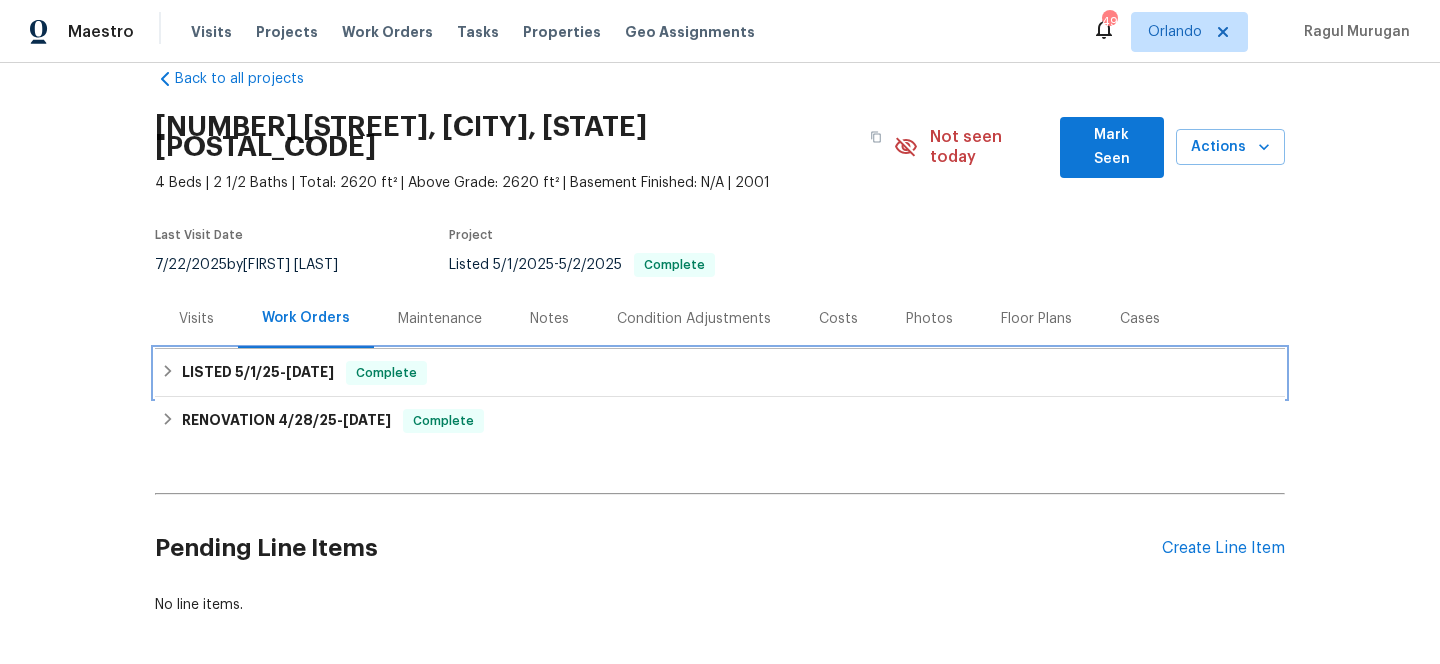 click on "LISTED   5/1/25  -  5/2/25 Complete" at bounding box center (720, 373) 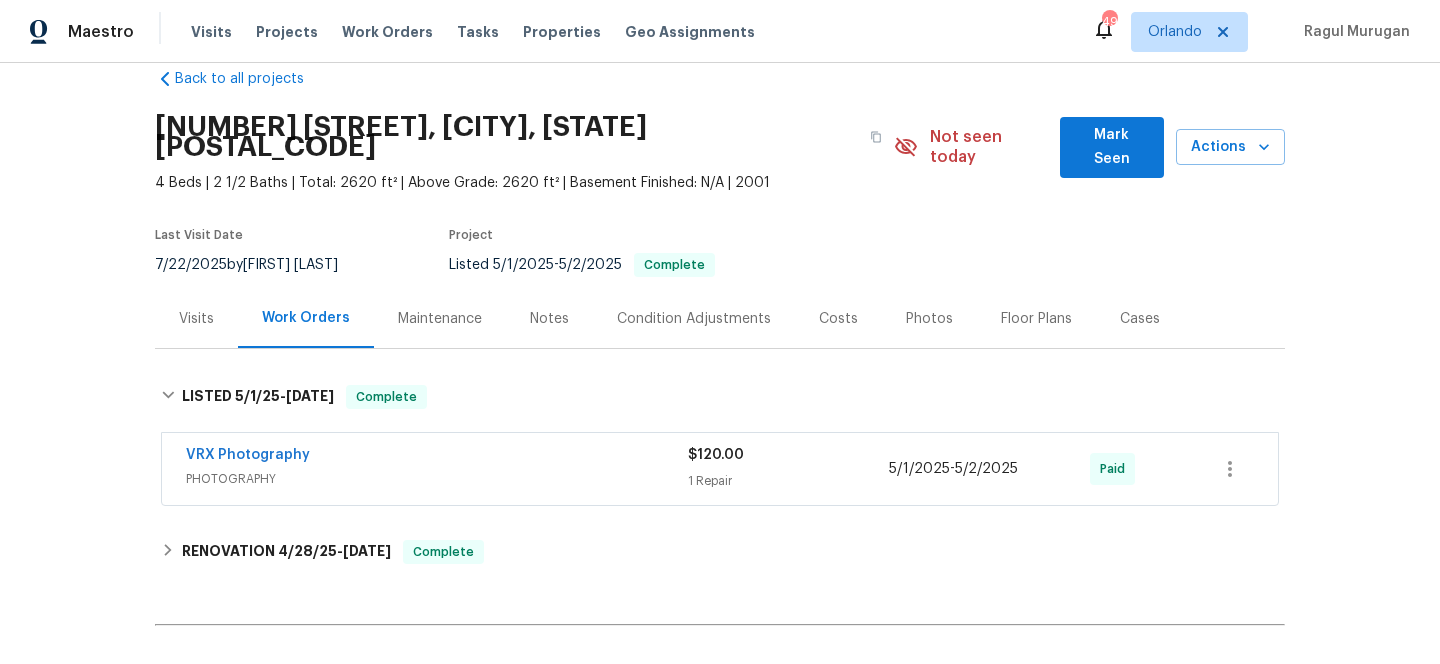 click on "VRX Photography" at bounding box center [437, 457] 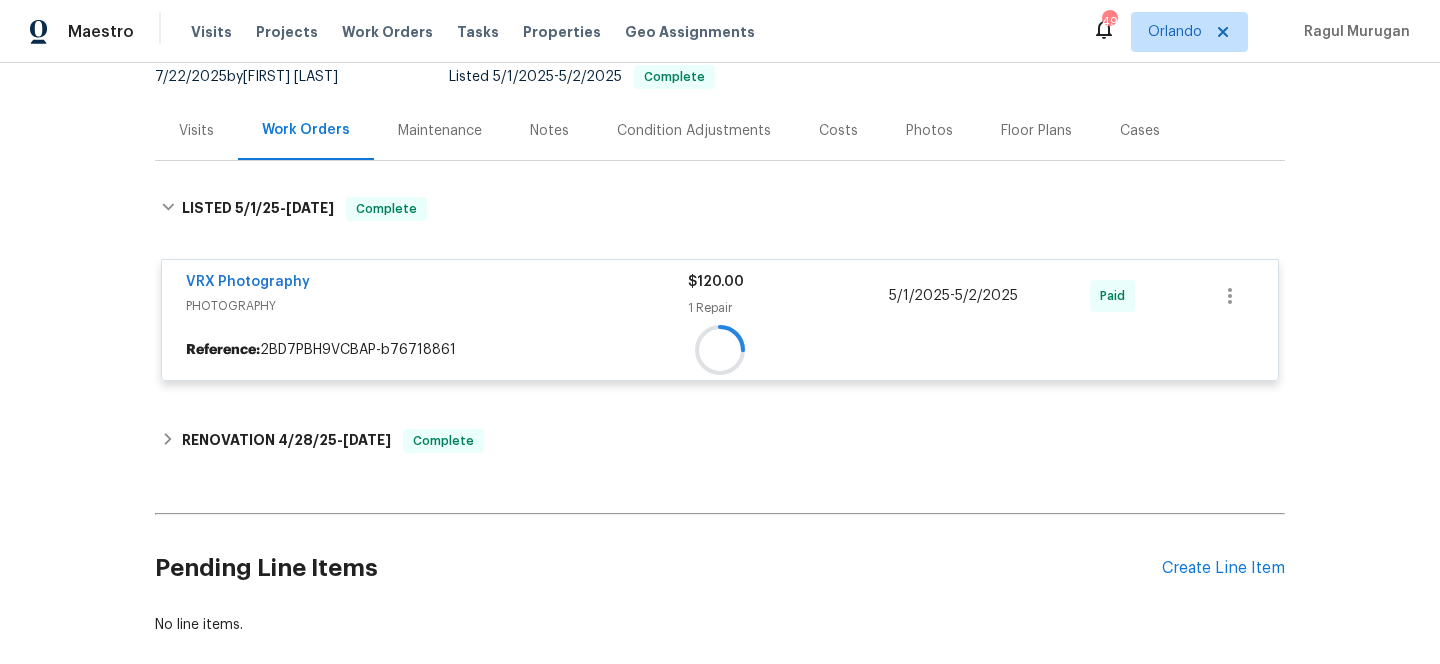 scroll, scrollTop: 309, scrollLeft: 0, axis: vertical 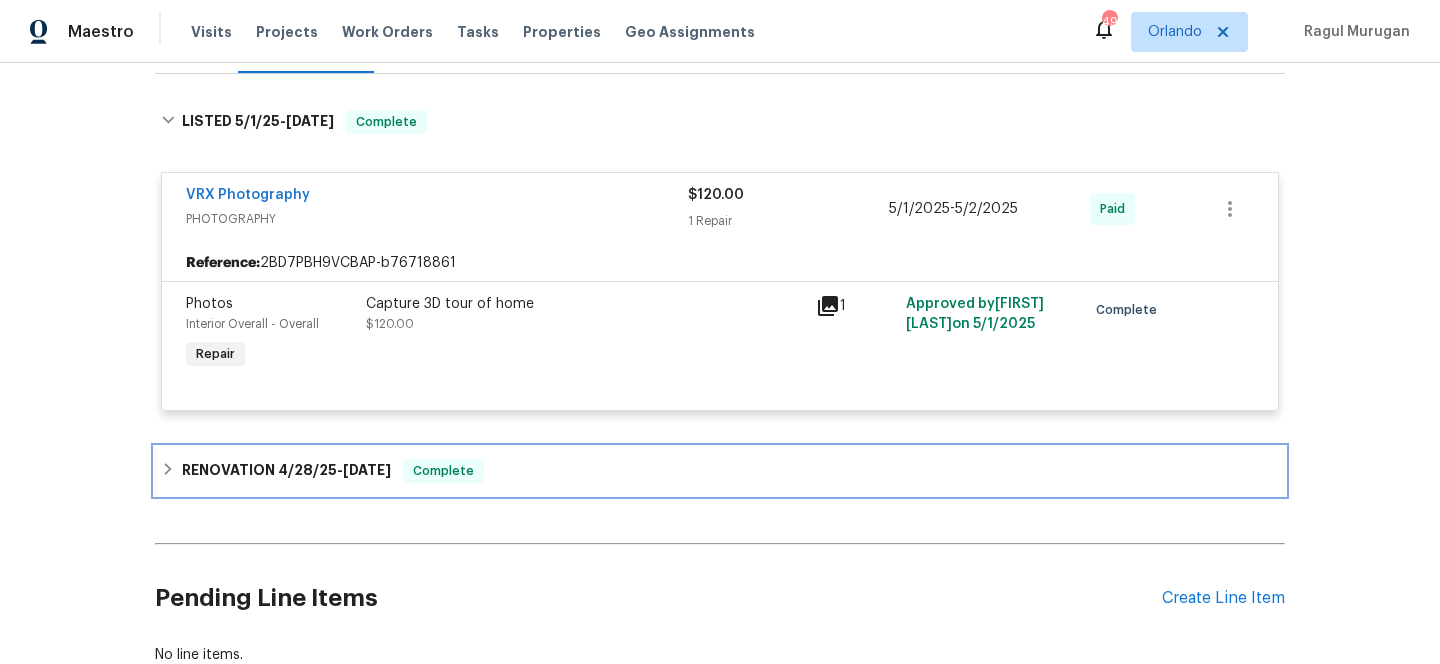 click on "RENOVATION   [DATE]  -  [DATE] Complete" at bounding box center (720, 471) 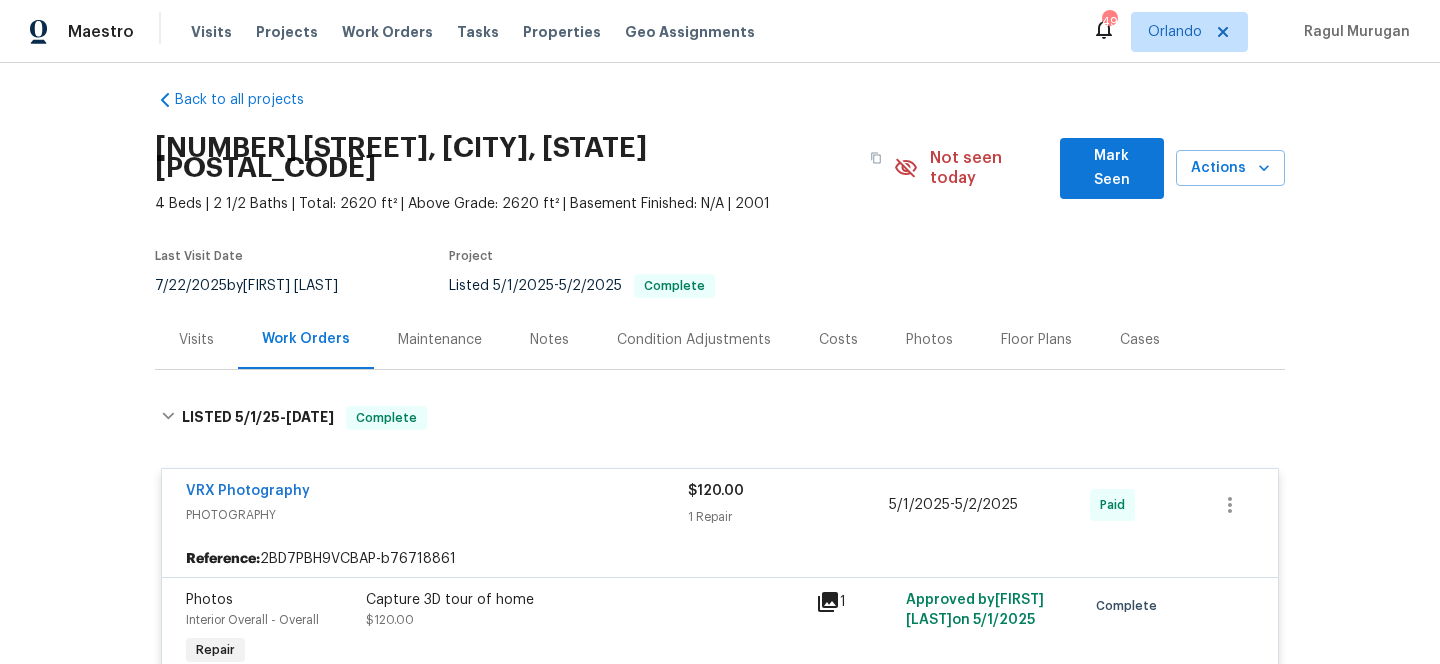 scroll, scrollTop: 1, scrollLeft: 0, axis: vertical 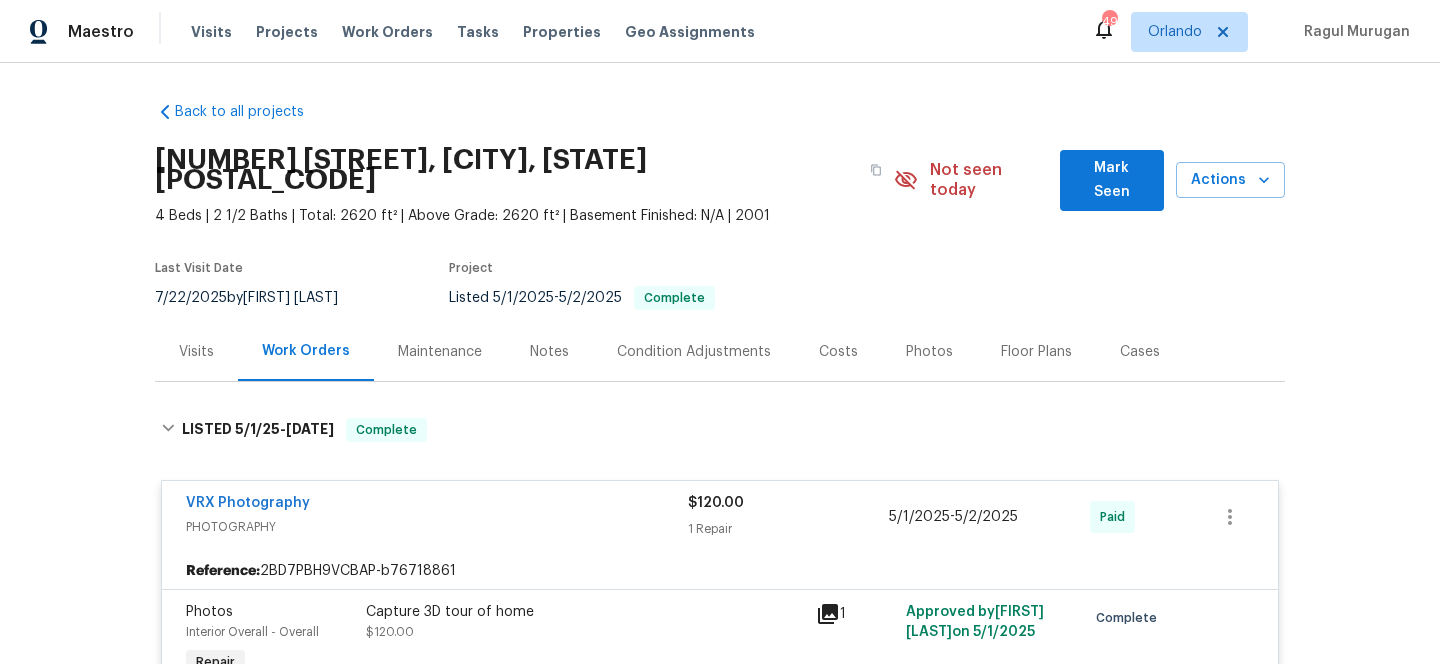 click on "Visits" at bounding box center [196, 351] 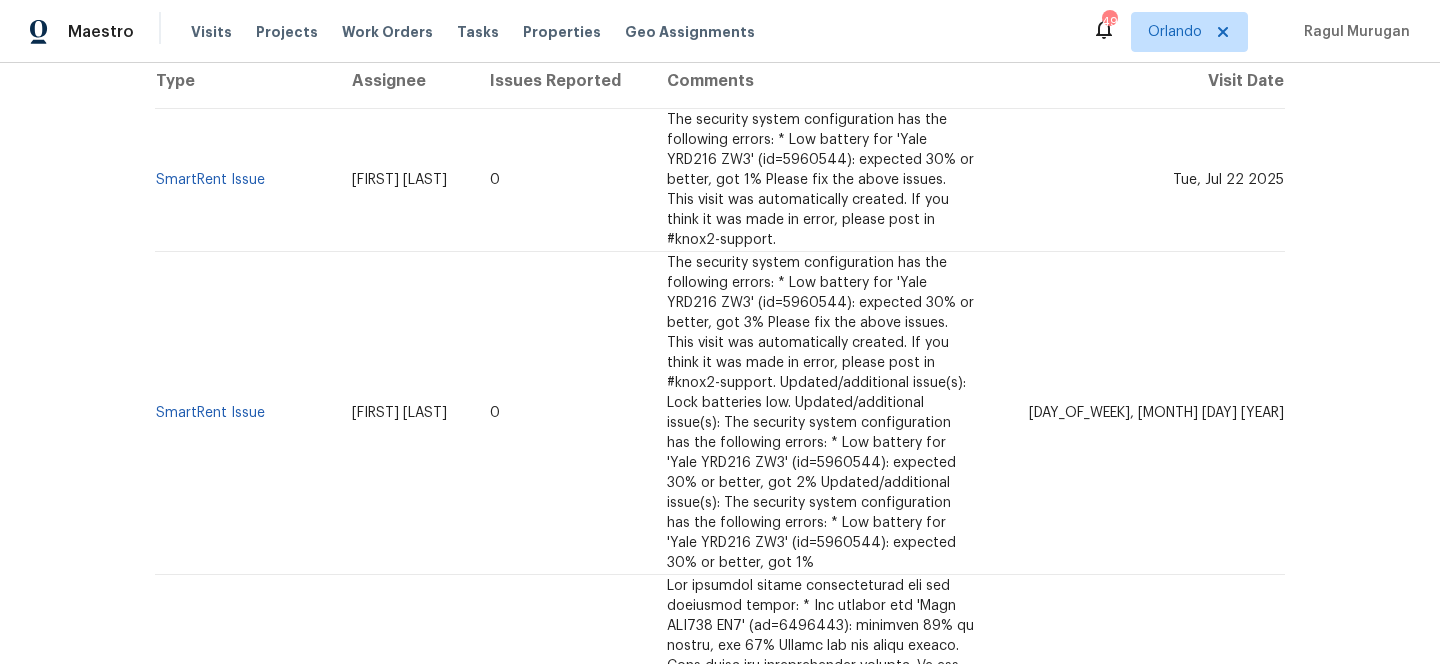 scroll, scrollTop: 0, scrollLeft: 0, axis: both 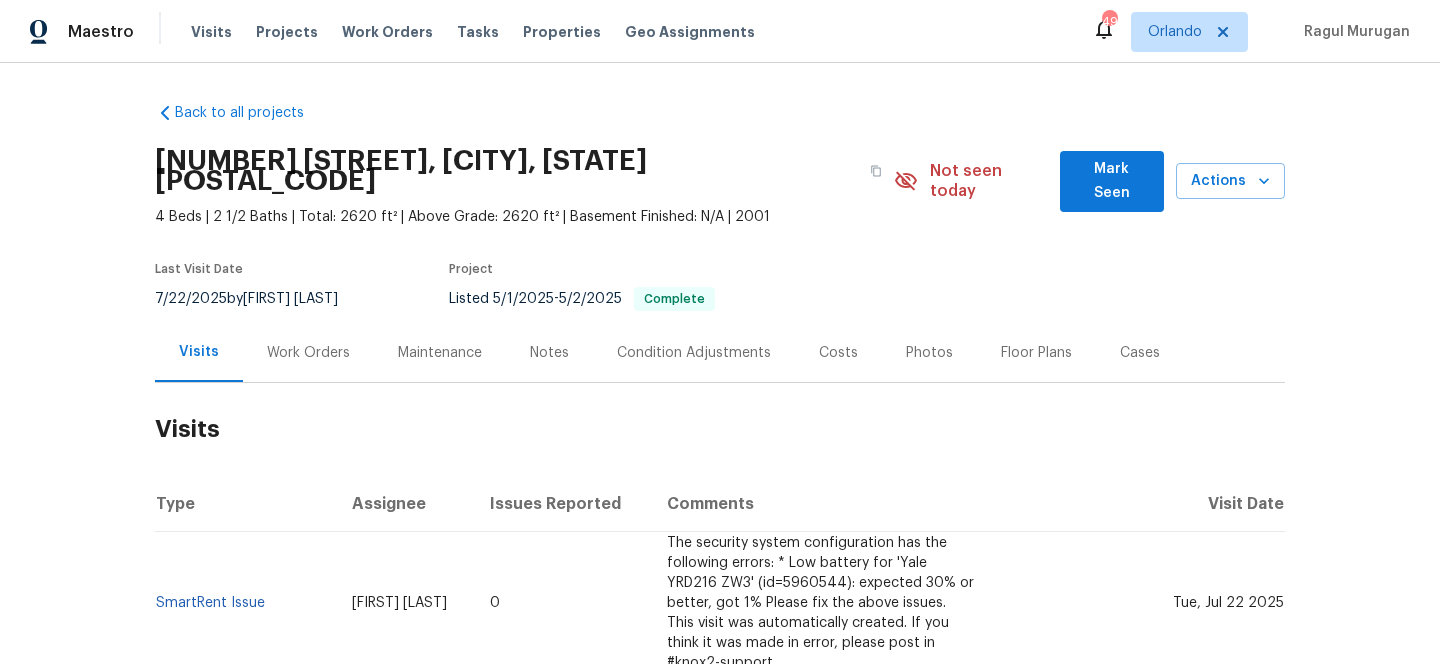 click on "Notes" at bounding box center (549, 353) 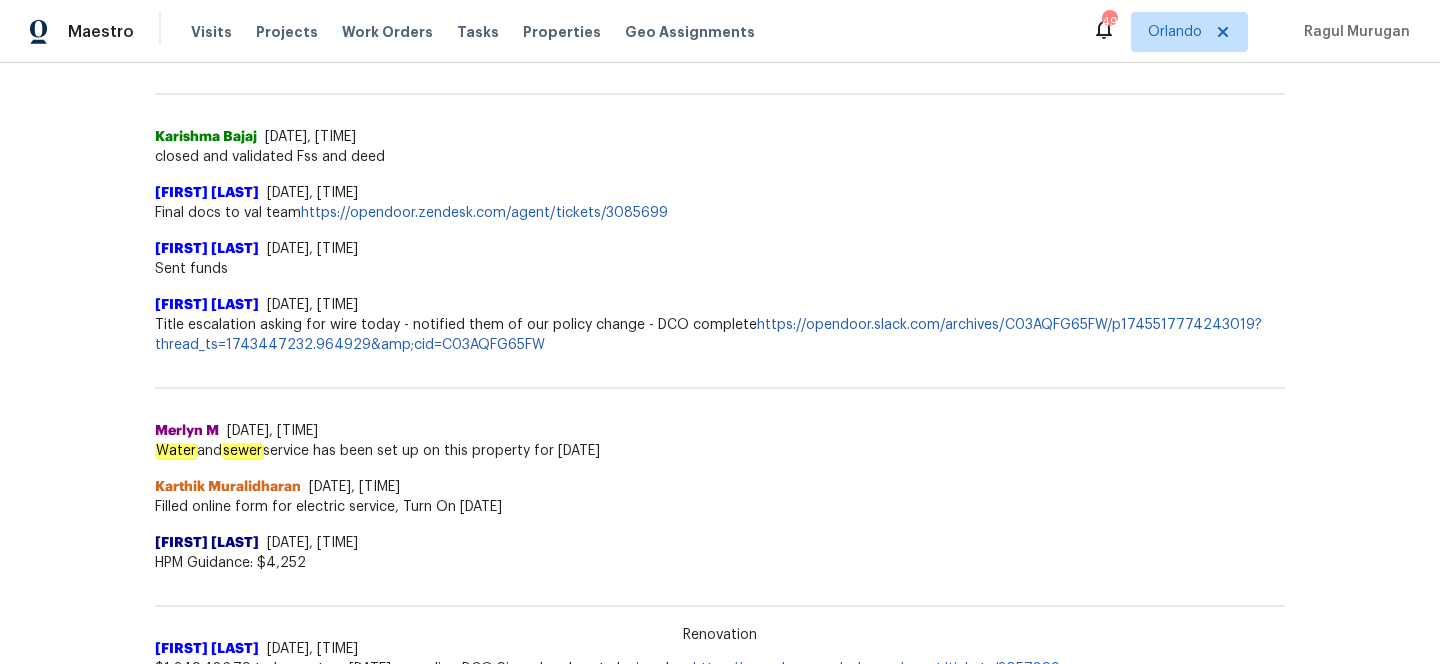 scroll, scrollTop: 0, scrollLeft: 0, axis: both 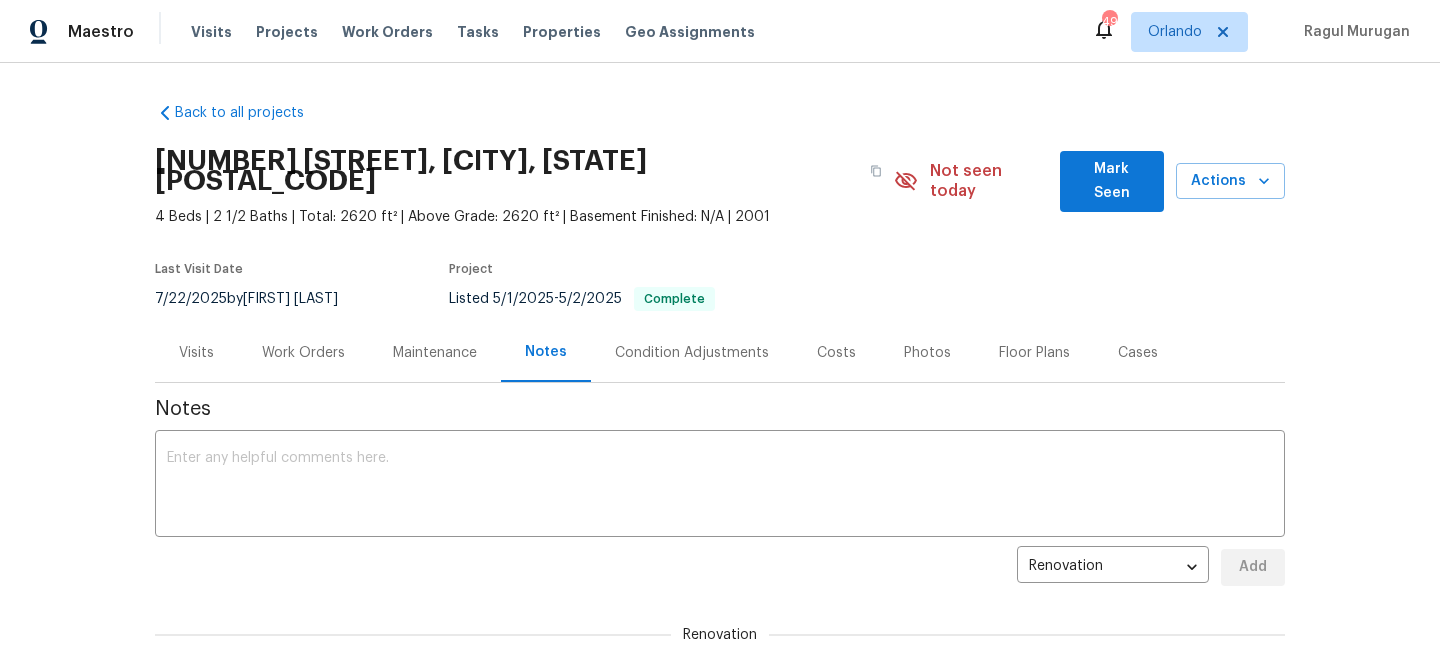 click on "Visits" at bounding box center (196, 352) 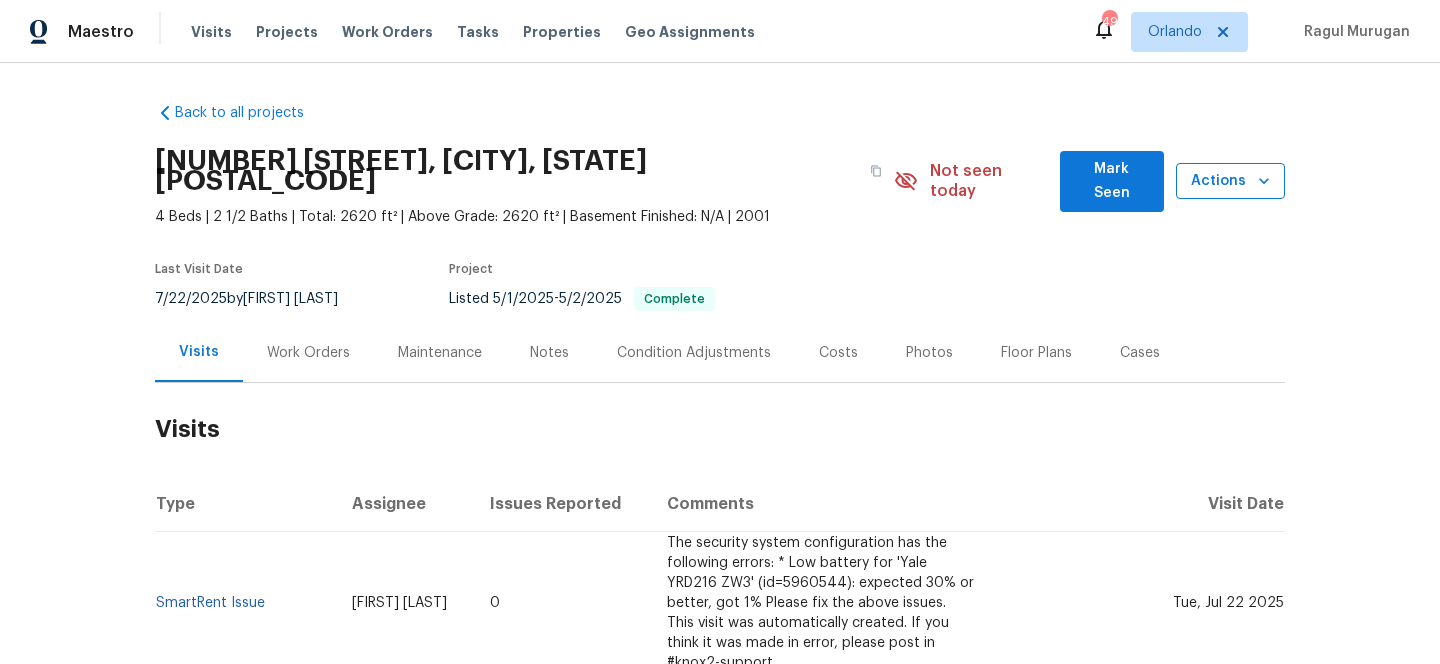 click on "Actions" at bounding box center (1230, 181) 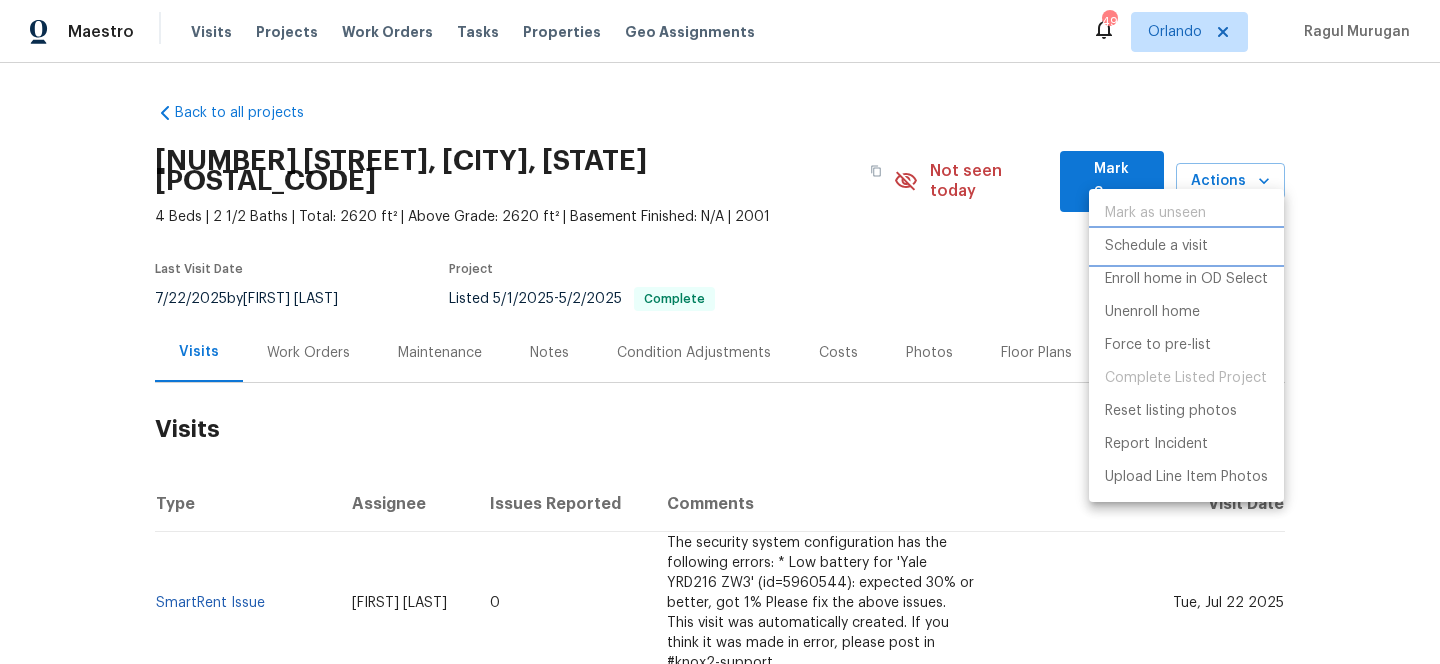 click on "Schedule a visit" at bounding box center [1156, 246] 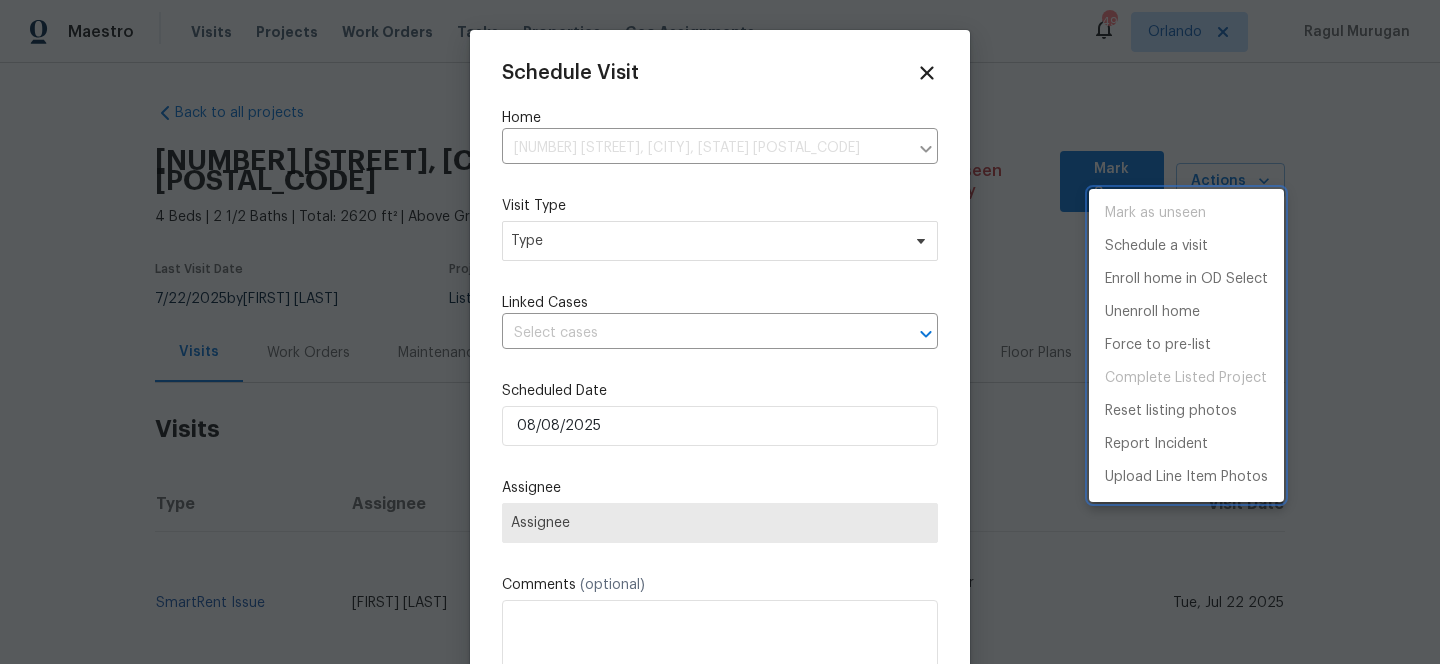 click at bounding box center [720, 332] 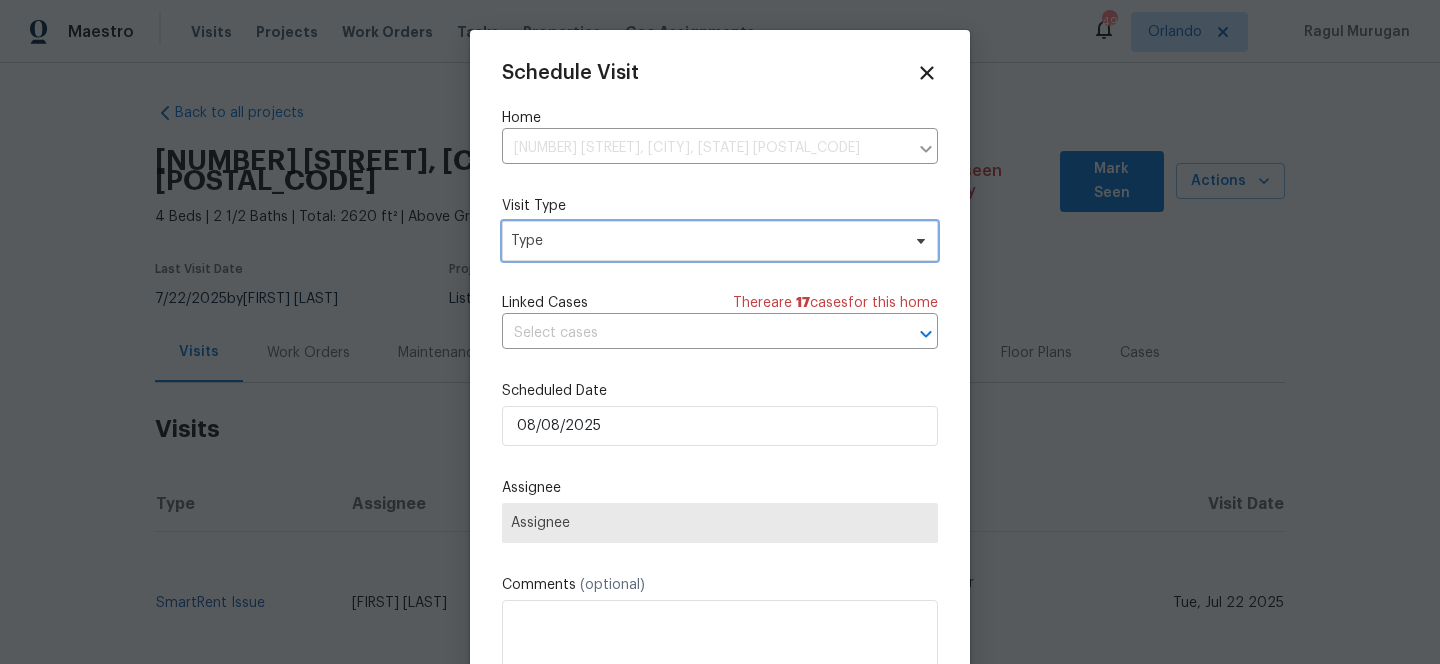 click on "Type" at bounding box center (705, 241) 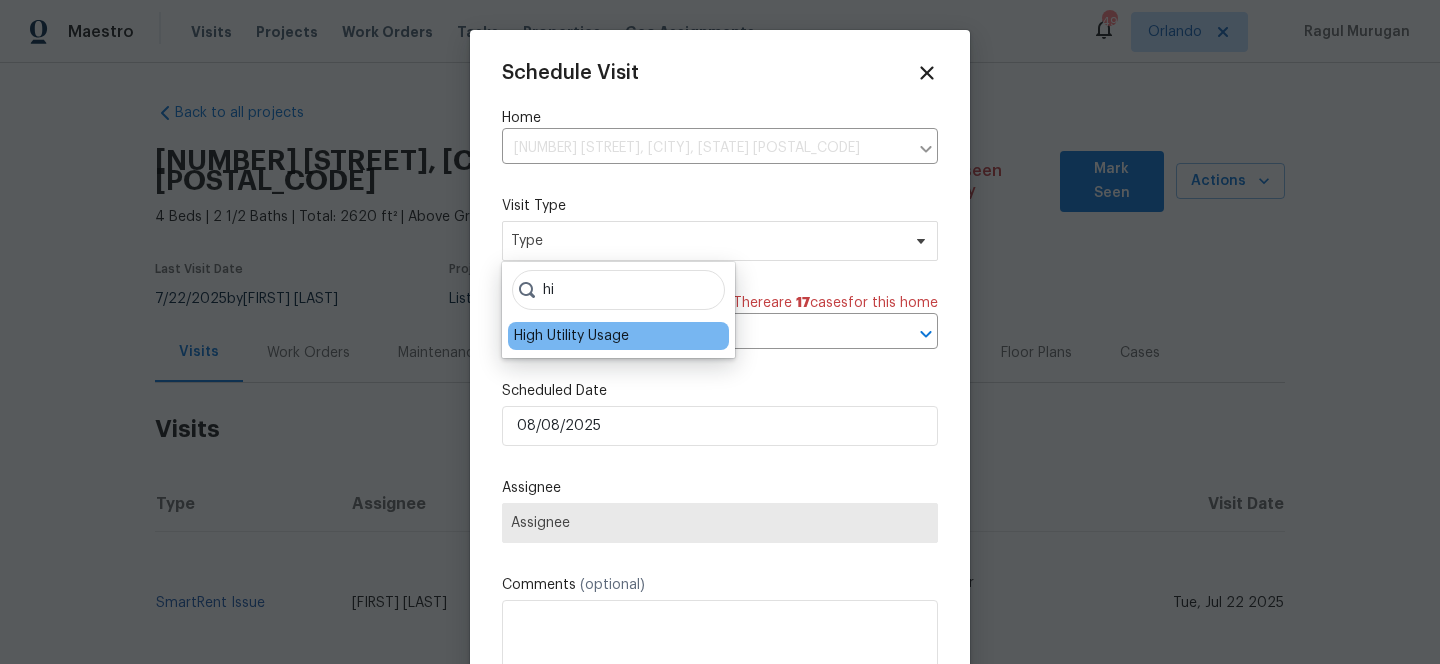 type on "hi" 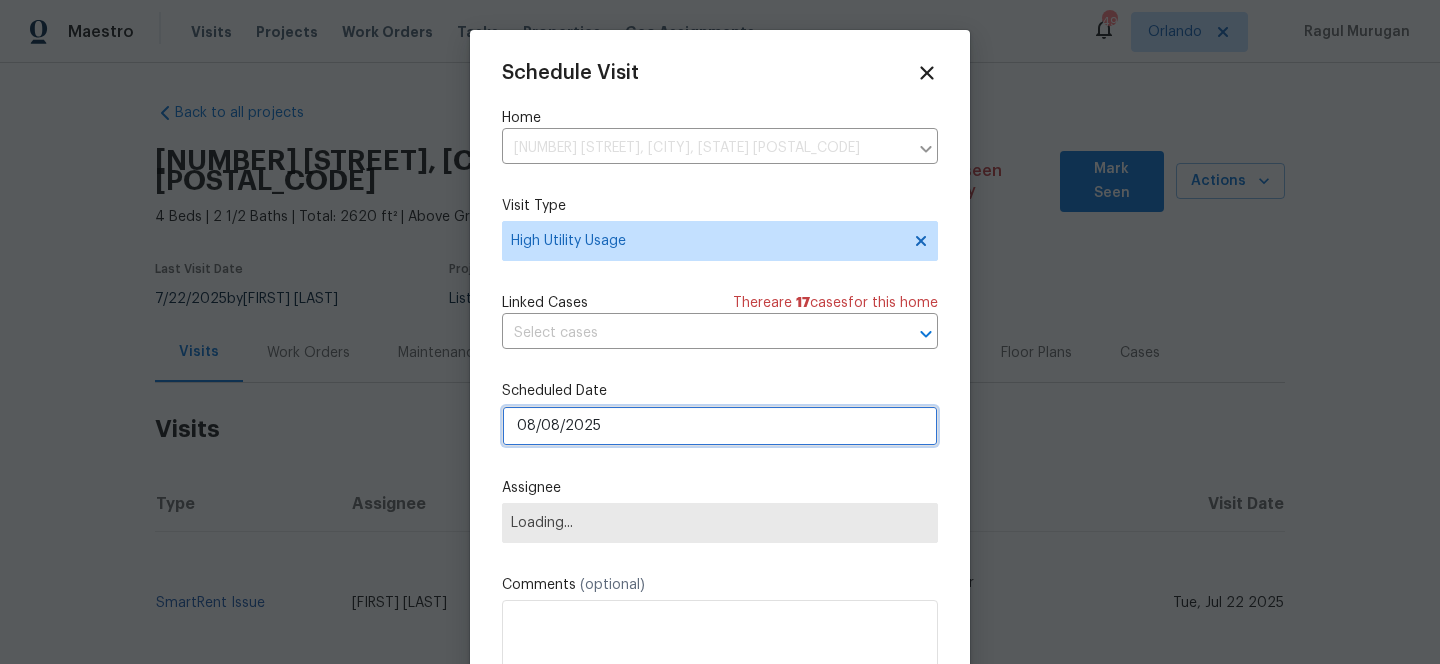 click on "08/08/2025" at bounding box center (720, 426) 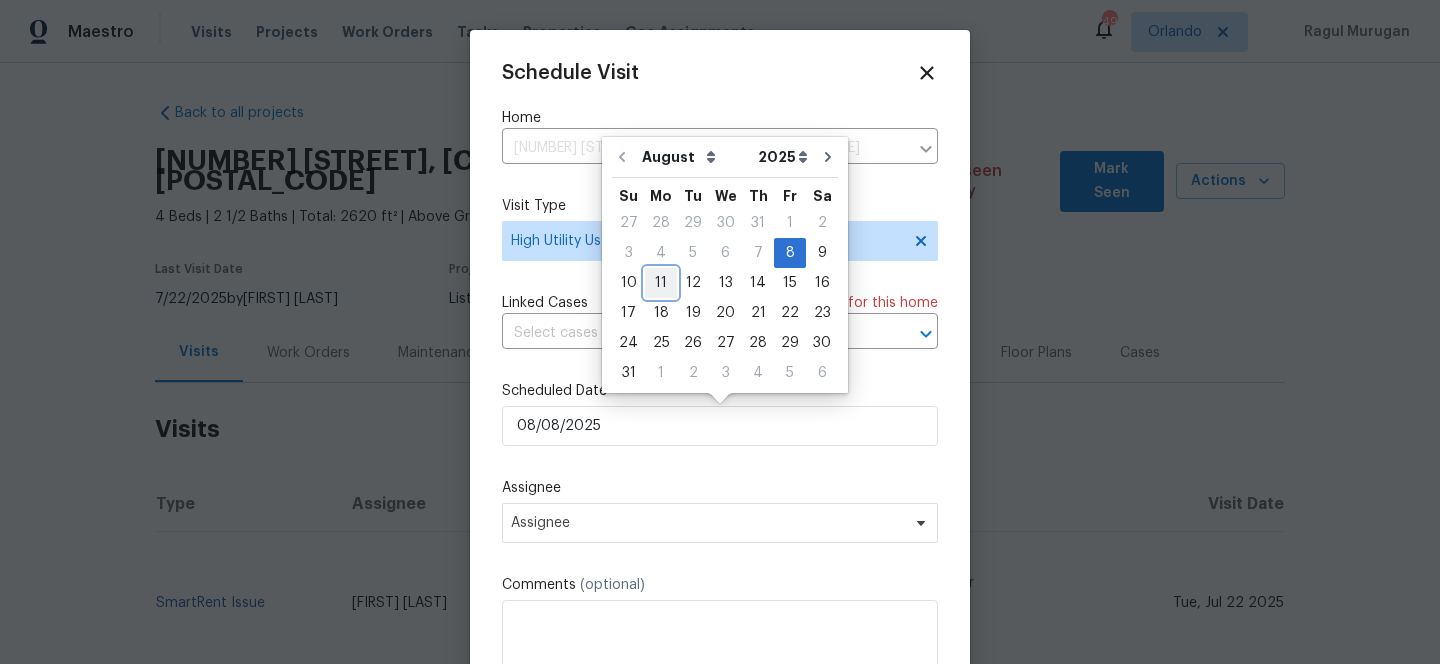 click on "11" at bounding box center (661, 283) 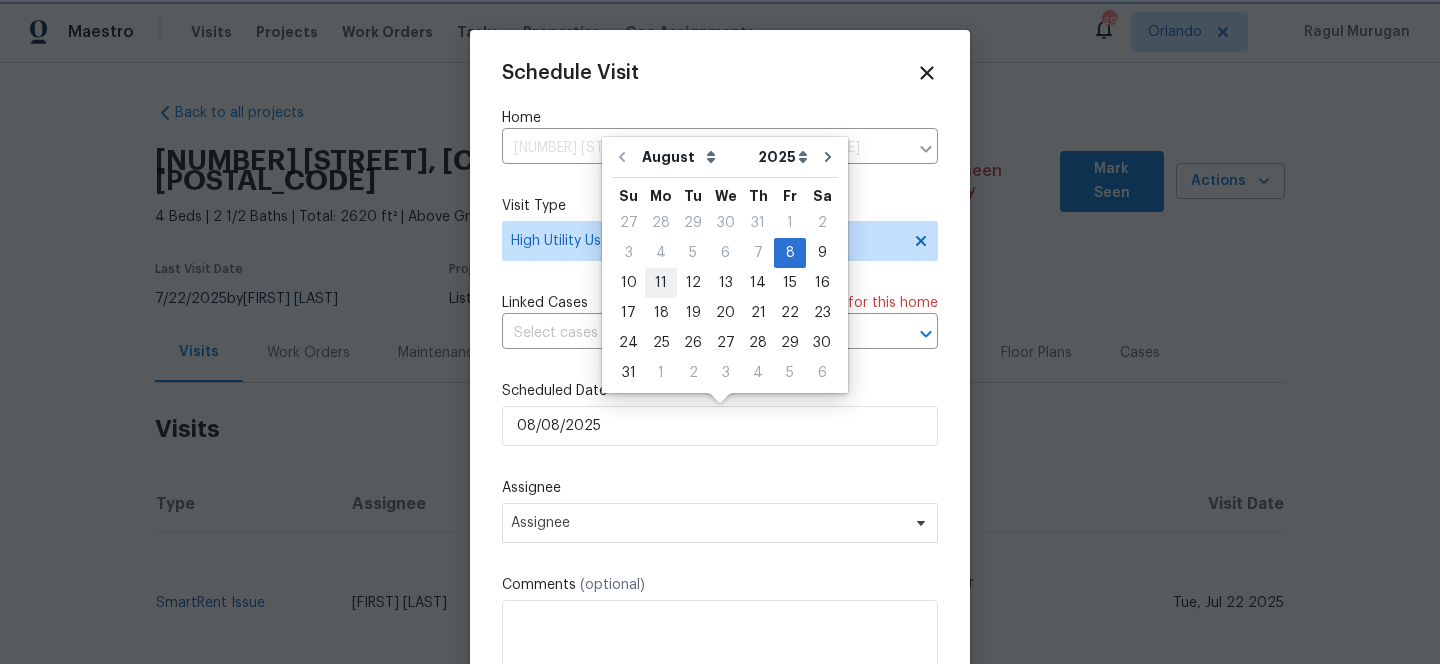 type on "11/08/2025" 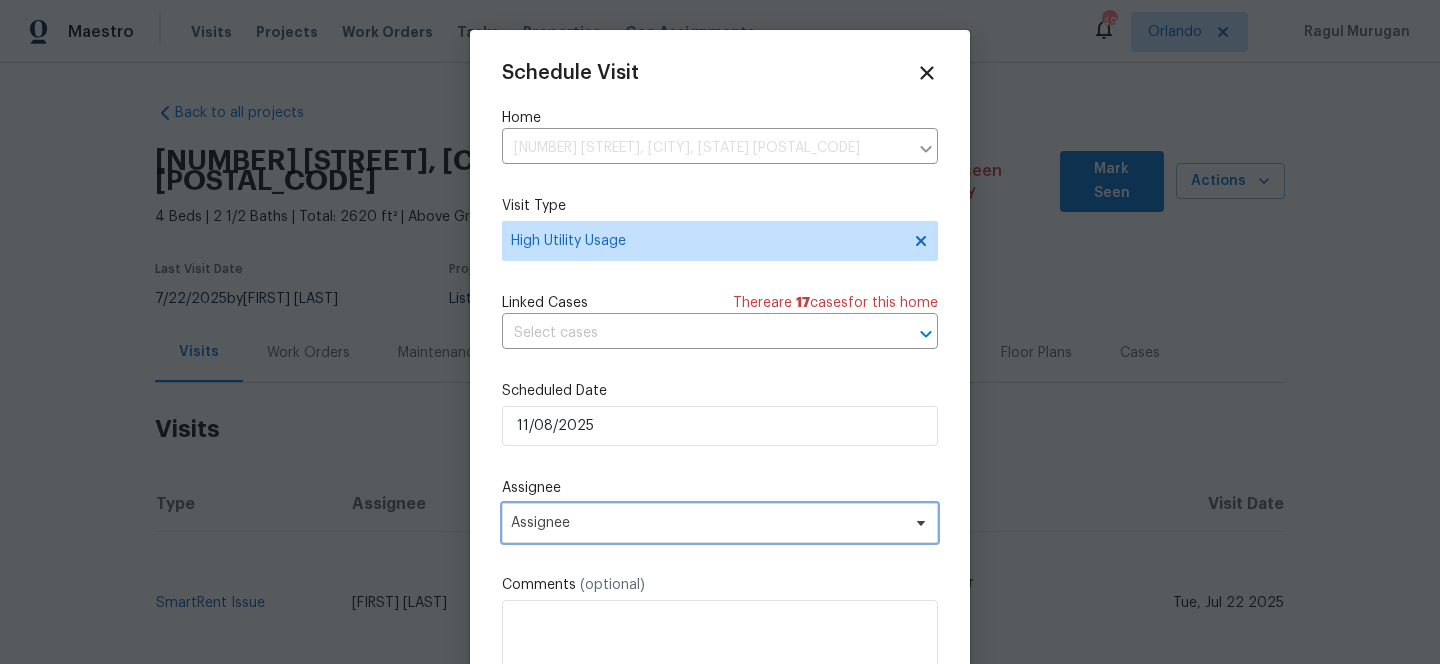 click on "Assignee" at bounding box center (707, 523) 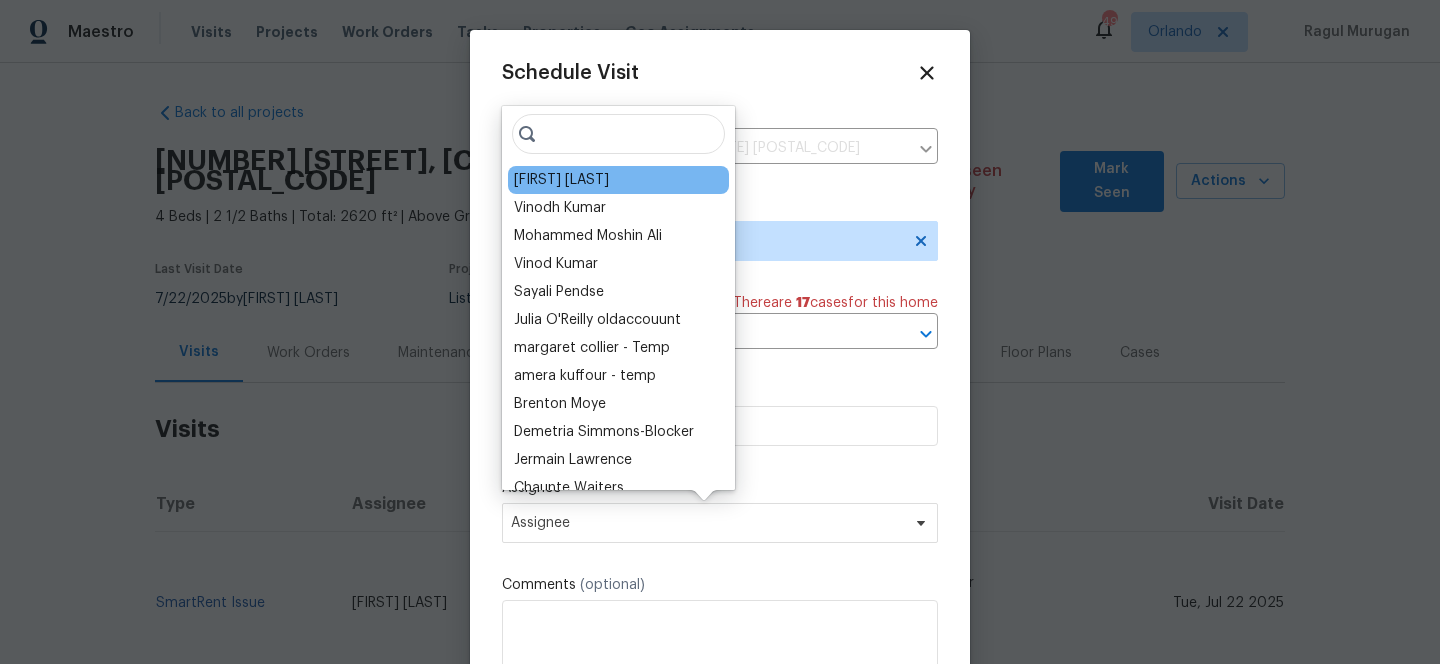 click on "[FIRST] [LAST]" at bounding box center [561, 180] 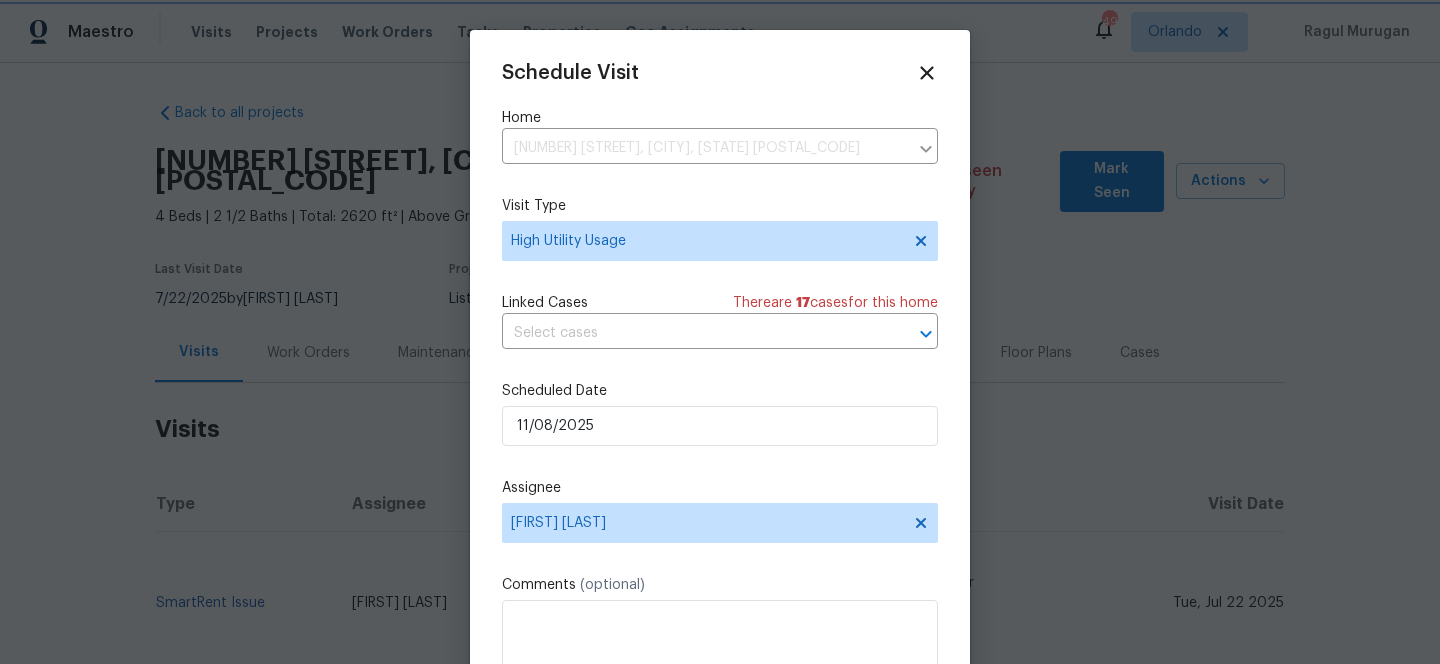 scroll, scrollTop: 36, scrollLeft: 0, axis: vertical 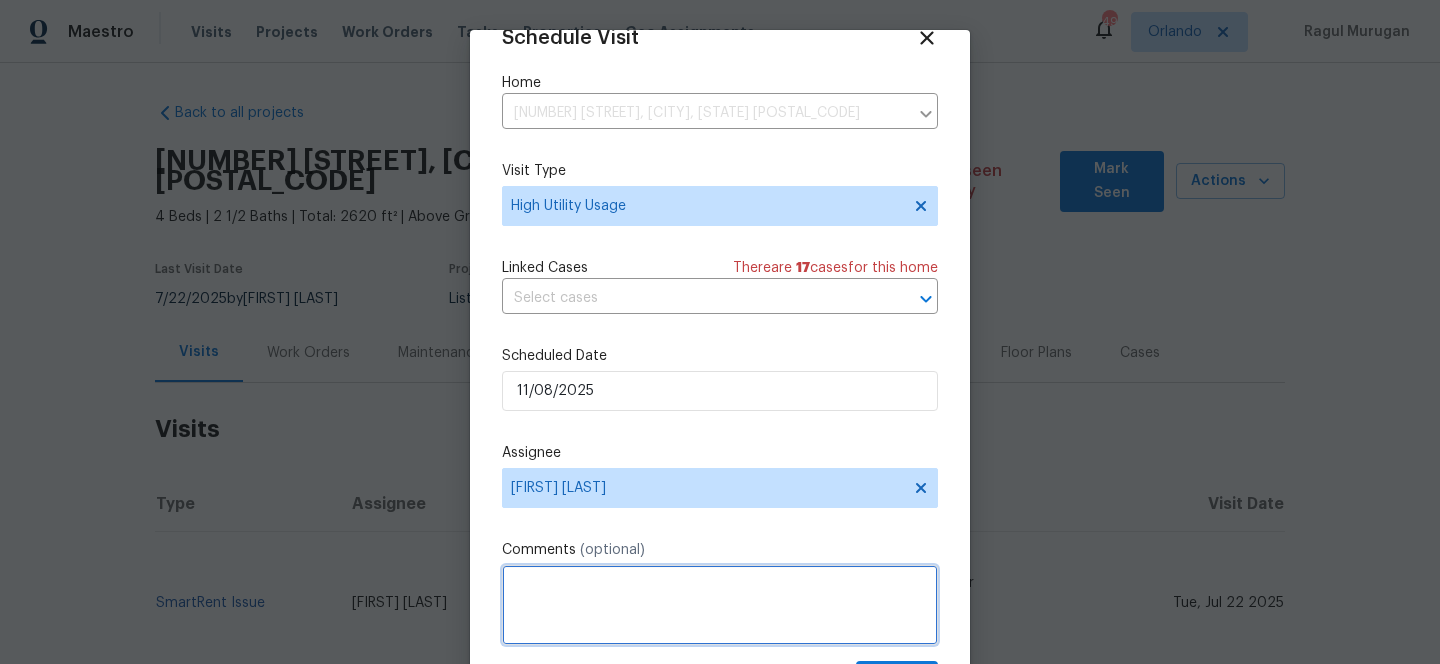 click at bounding box center [720, 605] 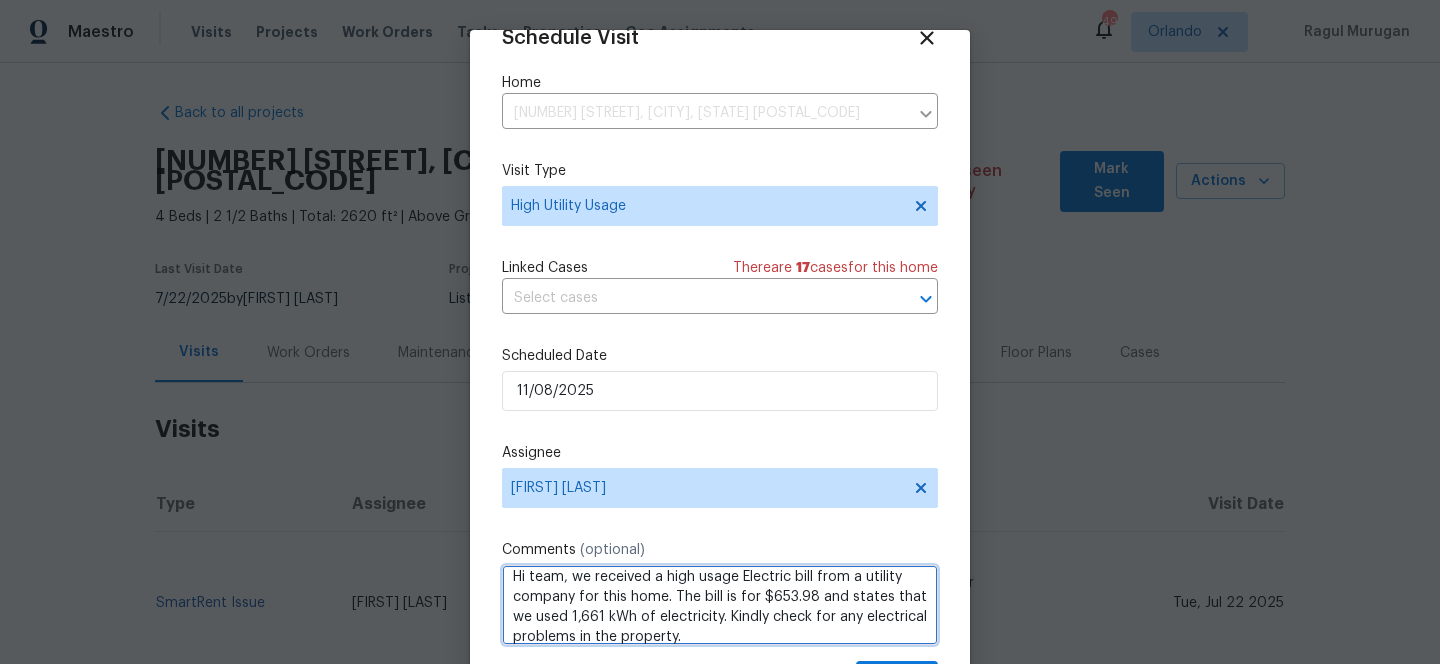 scroll, scrollTop: 22, scrollLeft: 0, axis: vertical 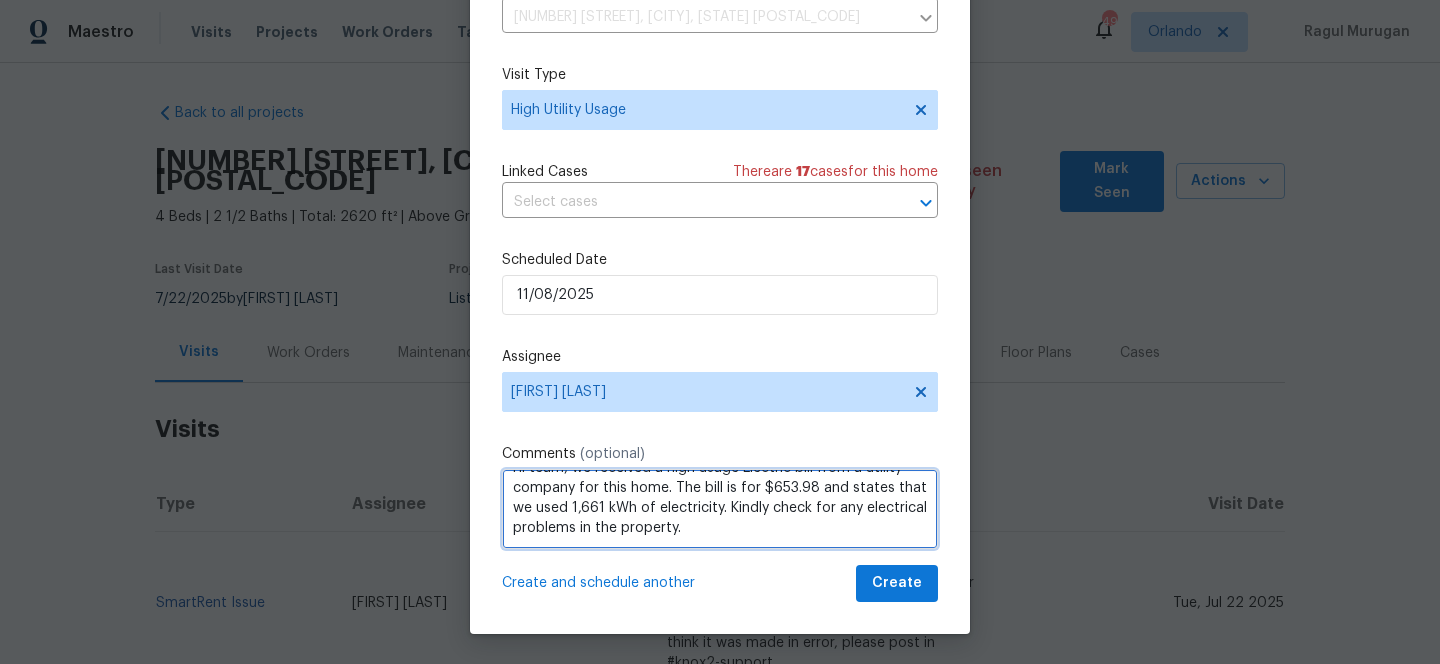type on "Hi team, we received a high usage Electric bill from a utility company for this home. The bill is for $653.98 and states that we used 1,661 kWh of electricity. Kindly check for any electrical problems in the property." 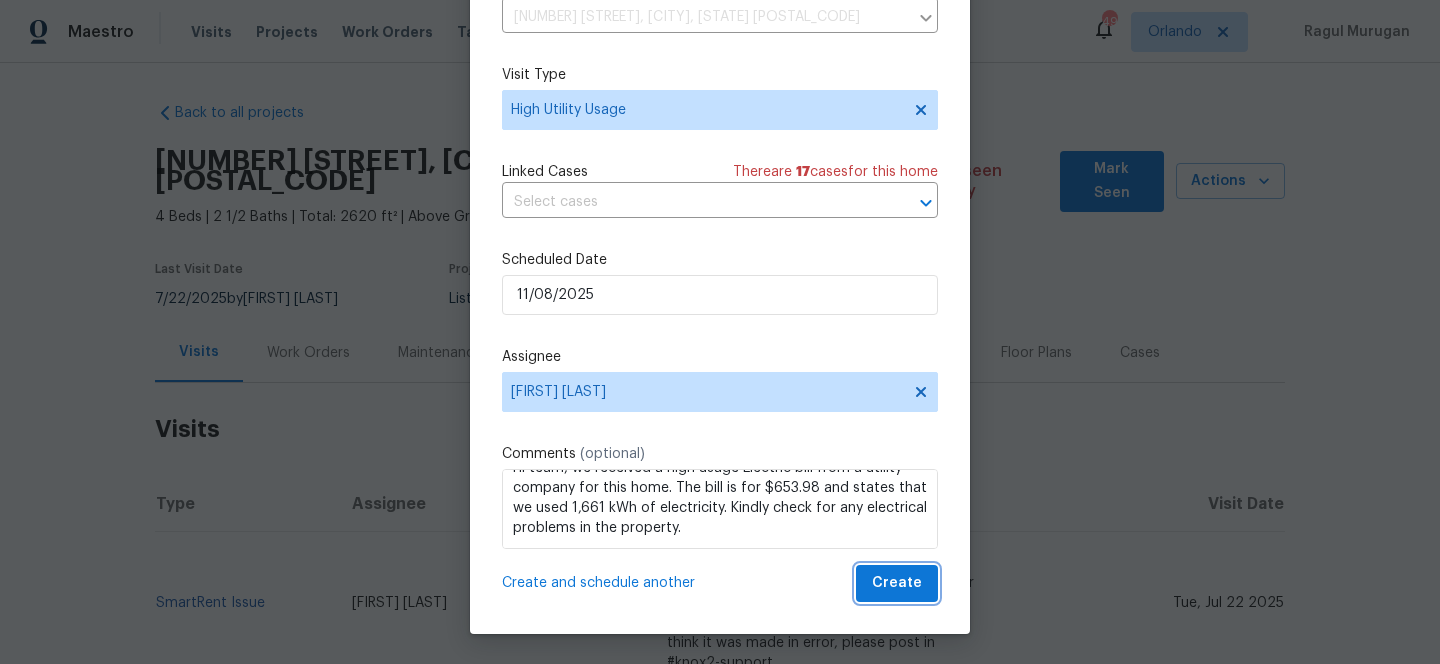 click on "Create" at bounding box center [897, 583] 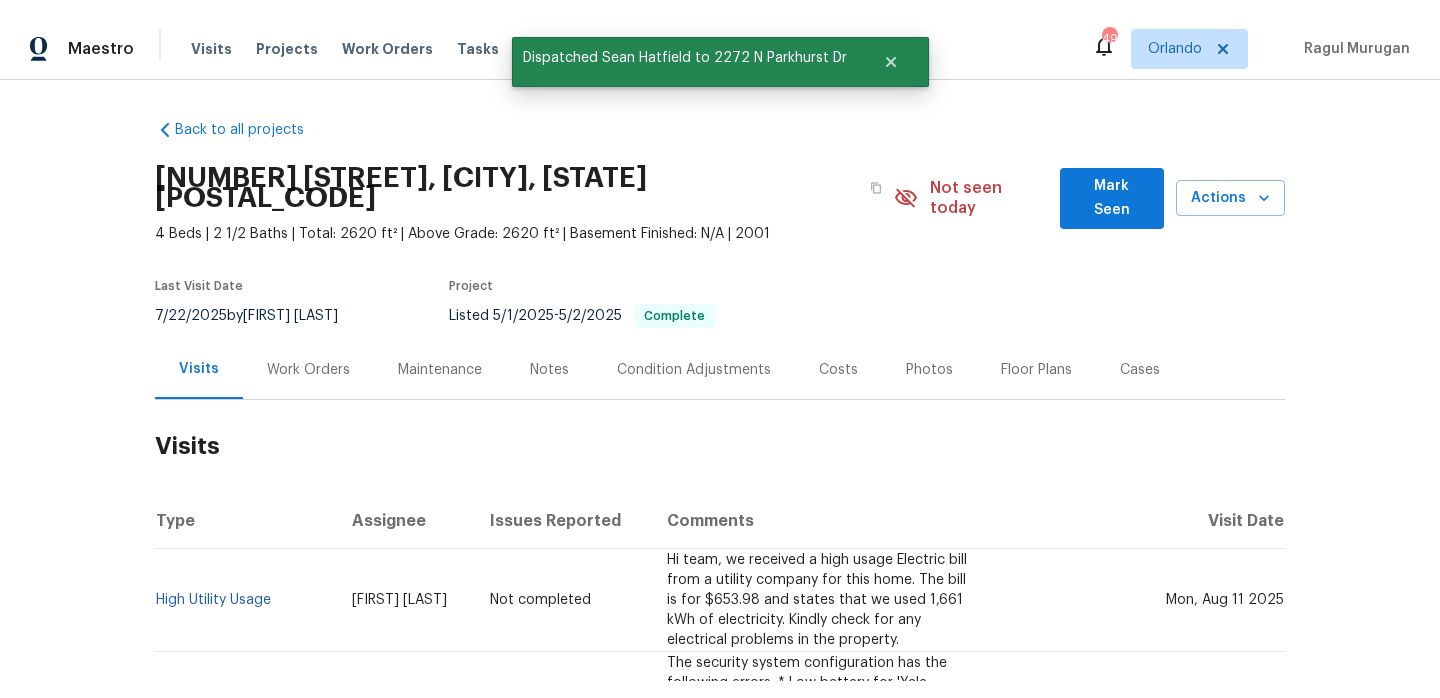 scroll, scrollTop: 0, scrollLeft: 0, axis: both 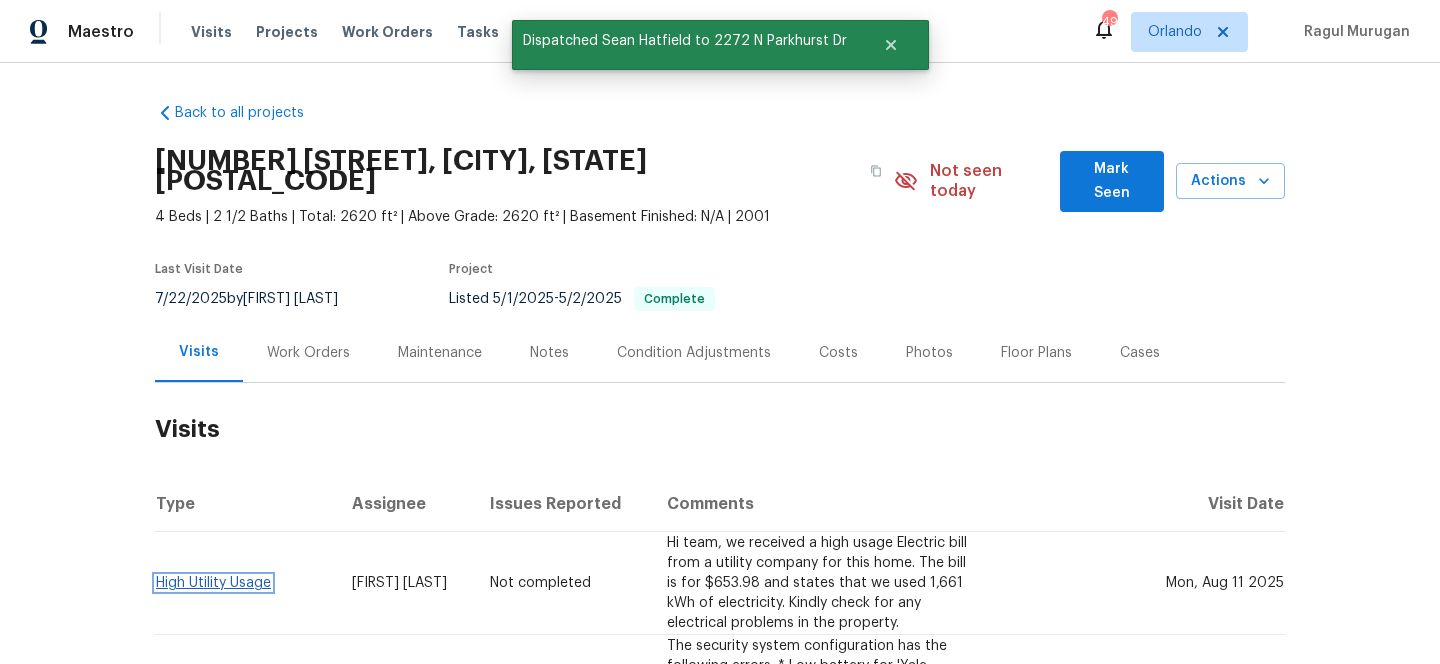 click on "High Utility Usage" at bounding box center (213, 583) 